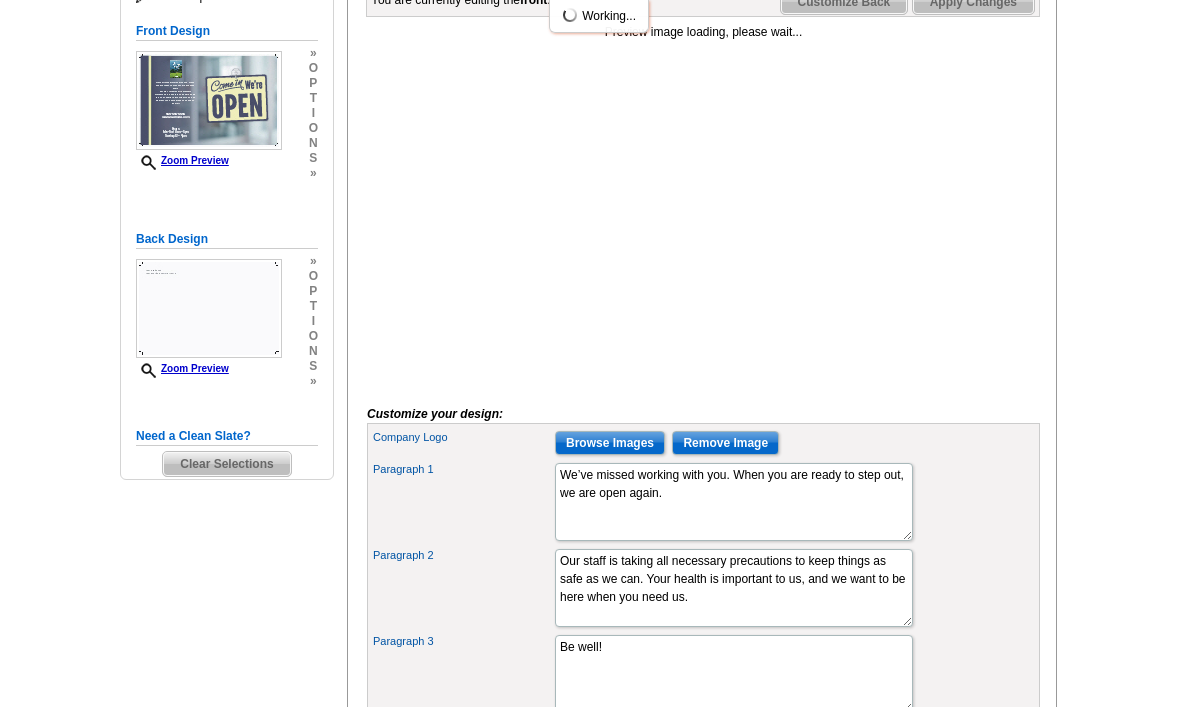 scroll, scrollTop: 343, scrollLeft: 0, axis: vertical 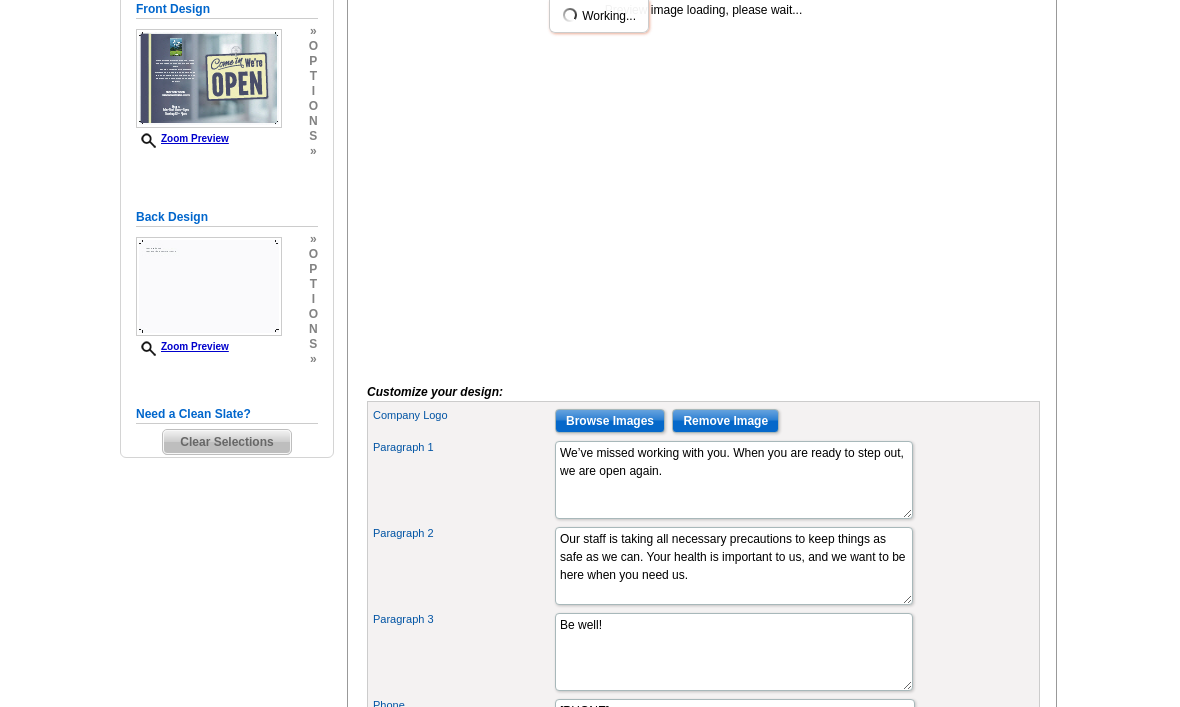 click on "Clear Selections" at bounding box center (226, 442) 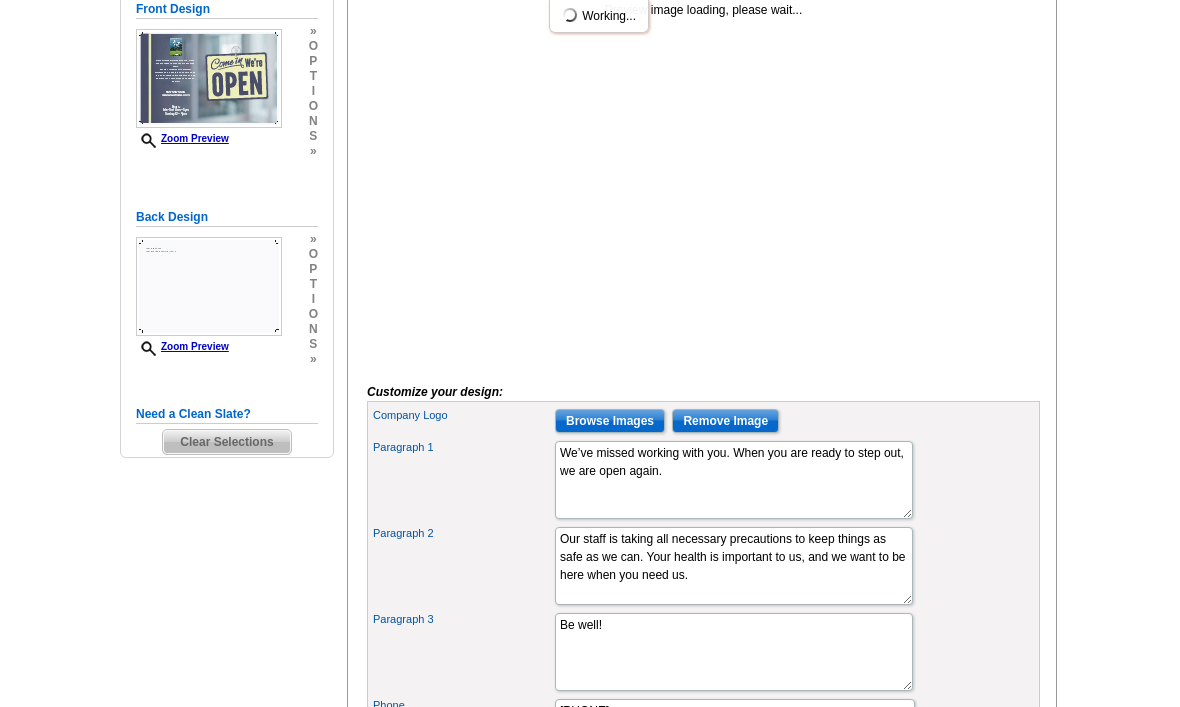 click on "Clear Selections" at bounding box center [226, 442] 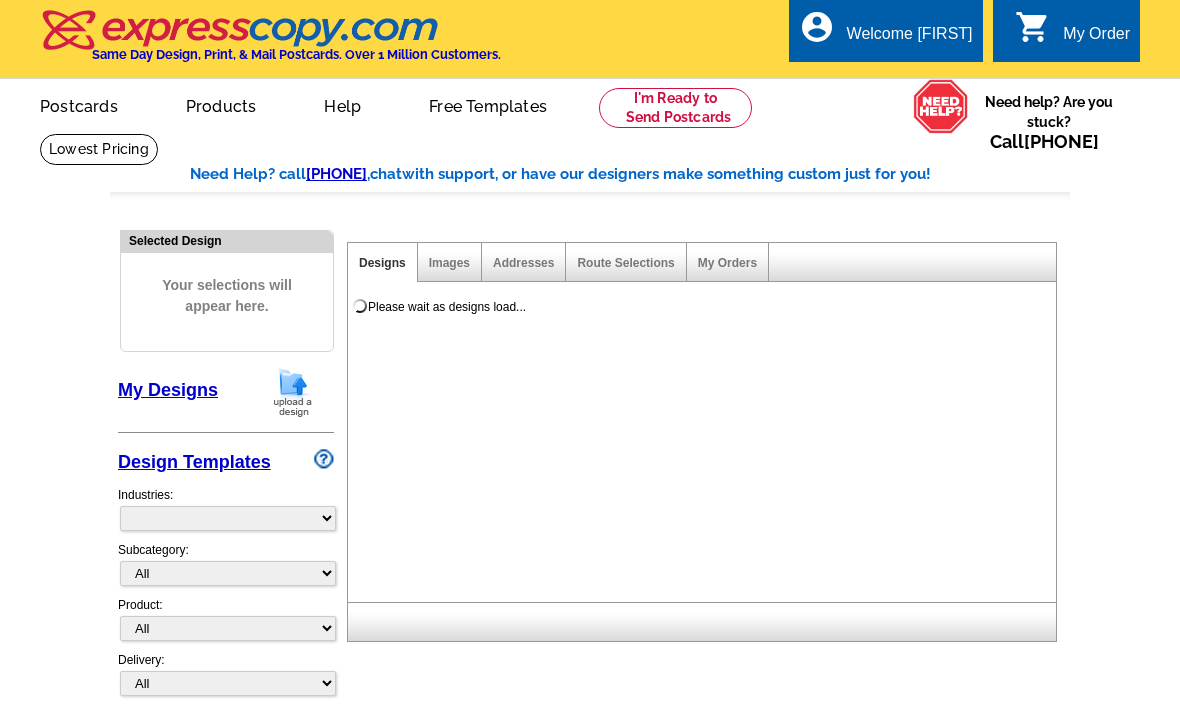 scroll, scrollTop: 0, scrollLeft: 0, axis: both 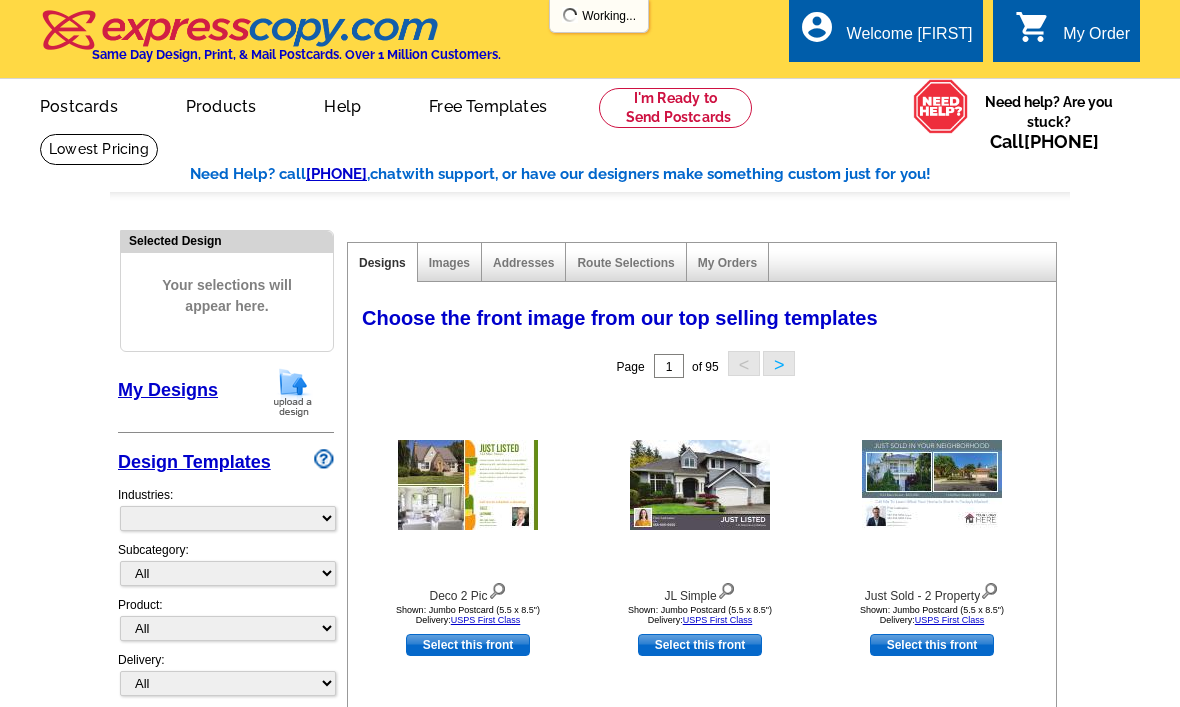 select on "785" 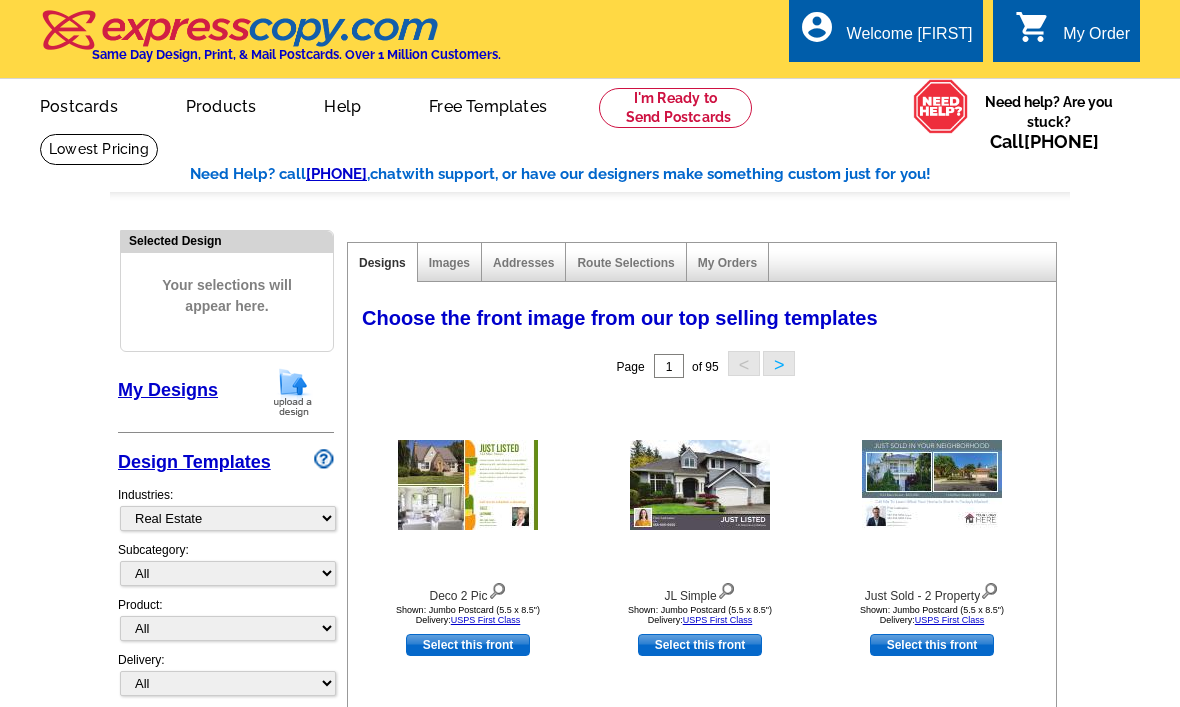 click on "My Account" at bounding box center [927, 97] 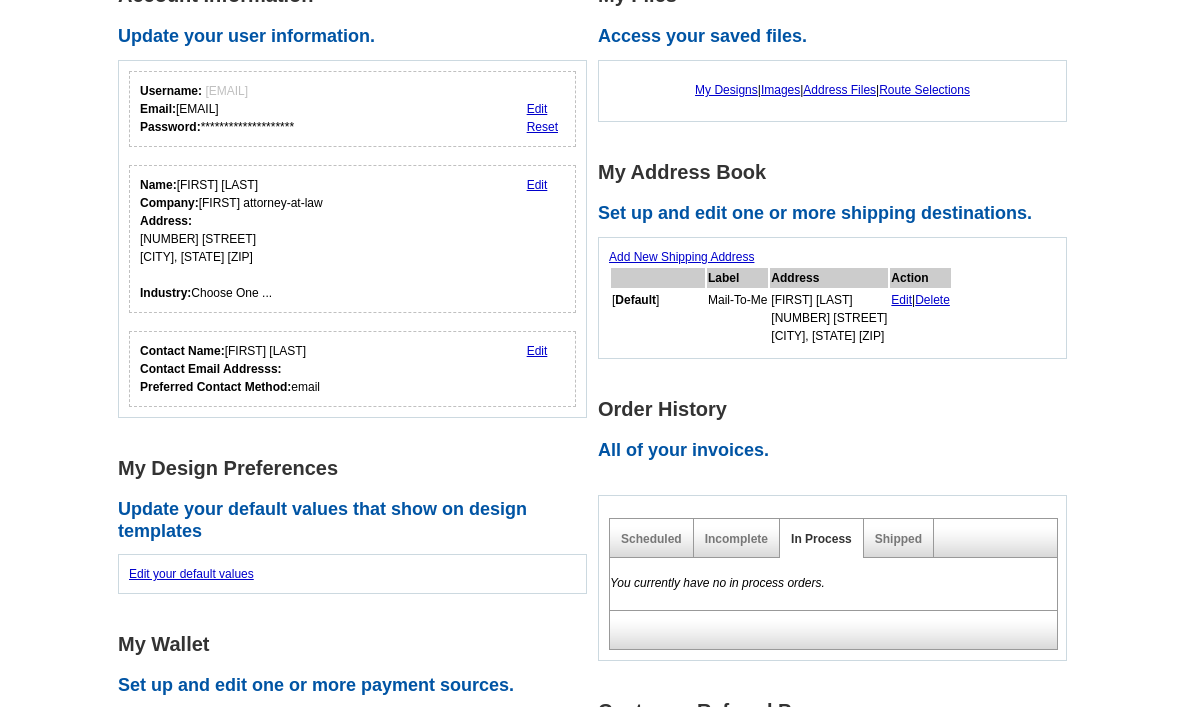 scroll, scrollTop: 183, scrollLeft: 0, axis: vertical 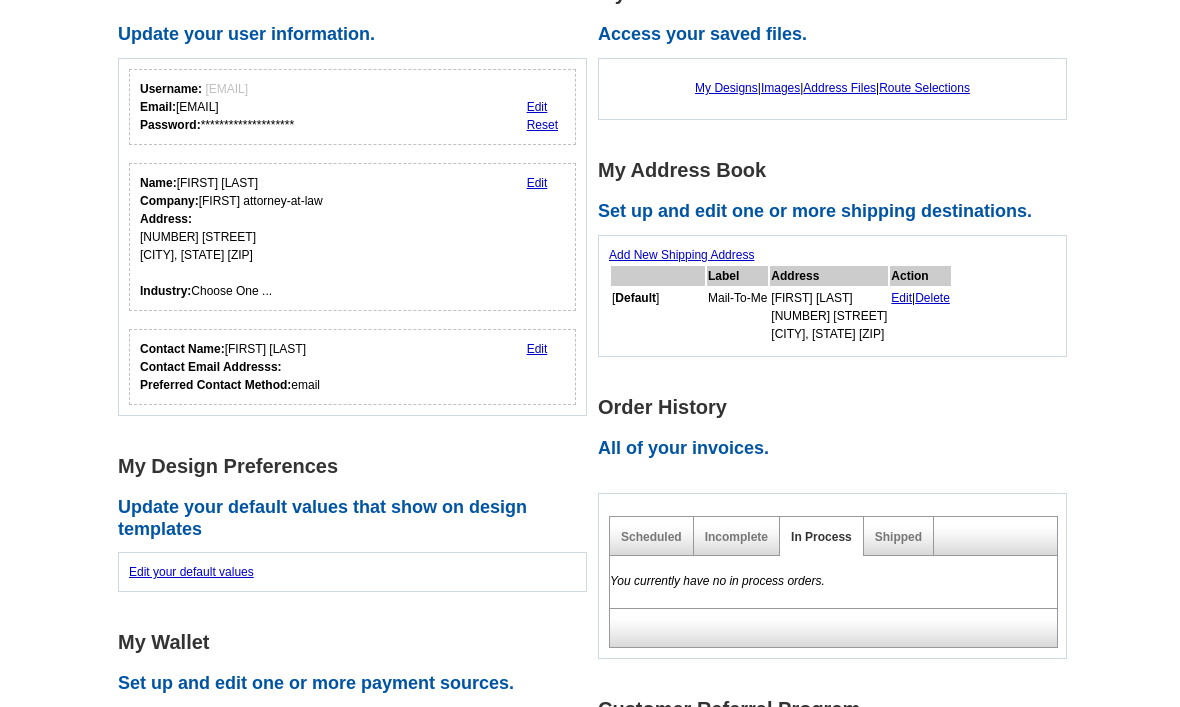 click on "Incomplete" at bounding box center [736, 537] 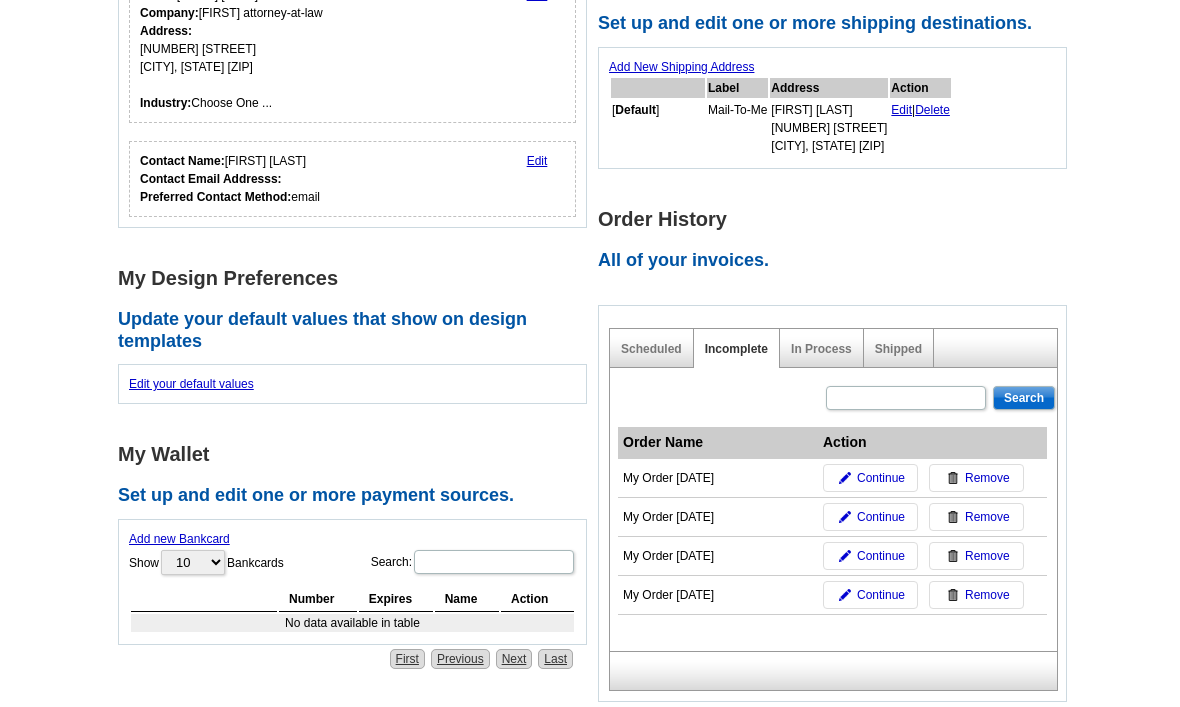 scroll, scrollTop: 387, scrollLeft: 0, axis: vertical 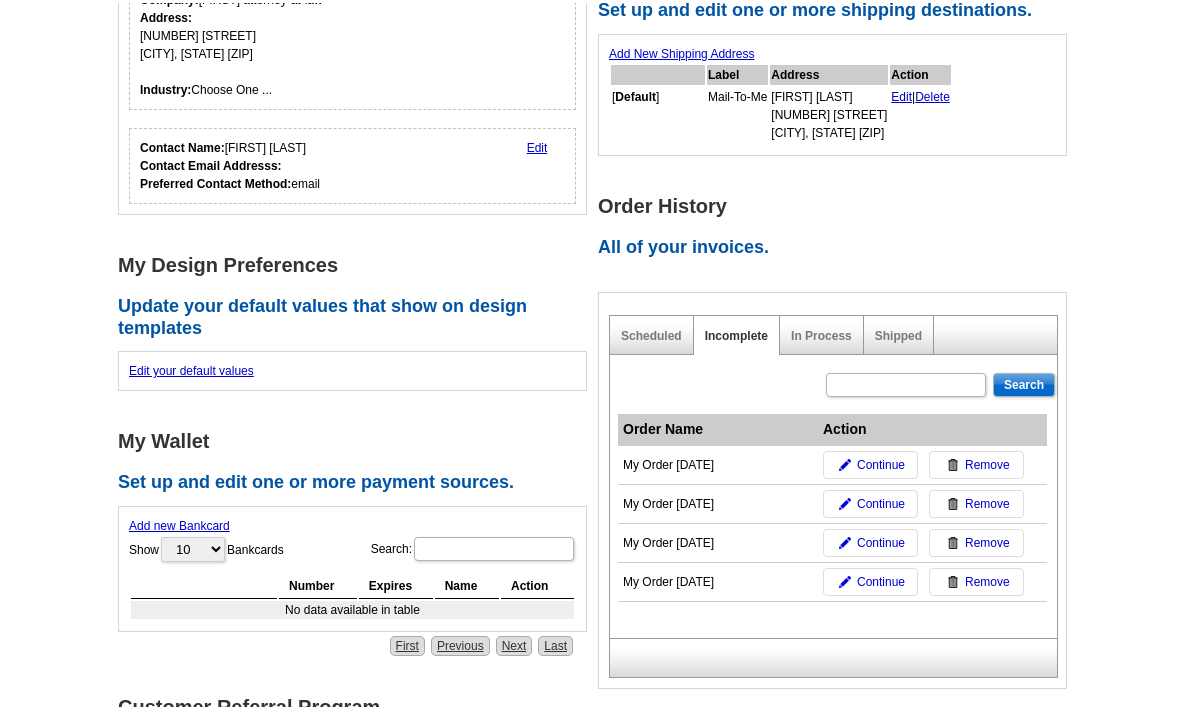 click on "Continue" at bounding box center (870, 579) 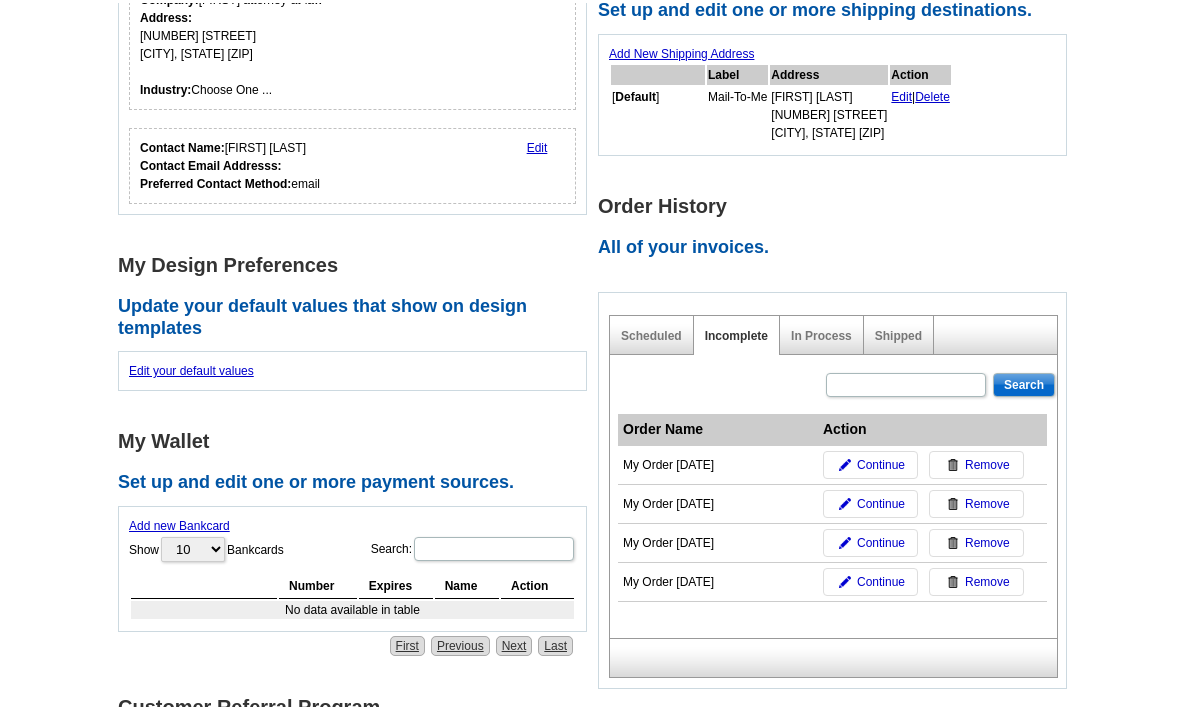 click on "Continue" at bounding box center (881, 462) 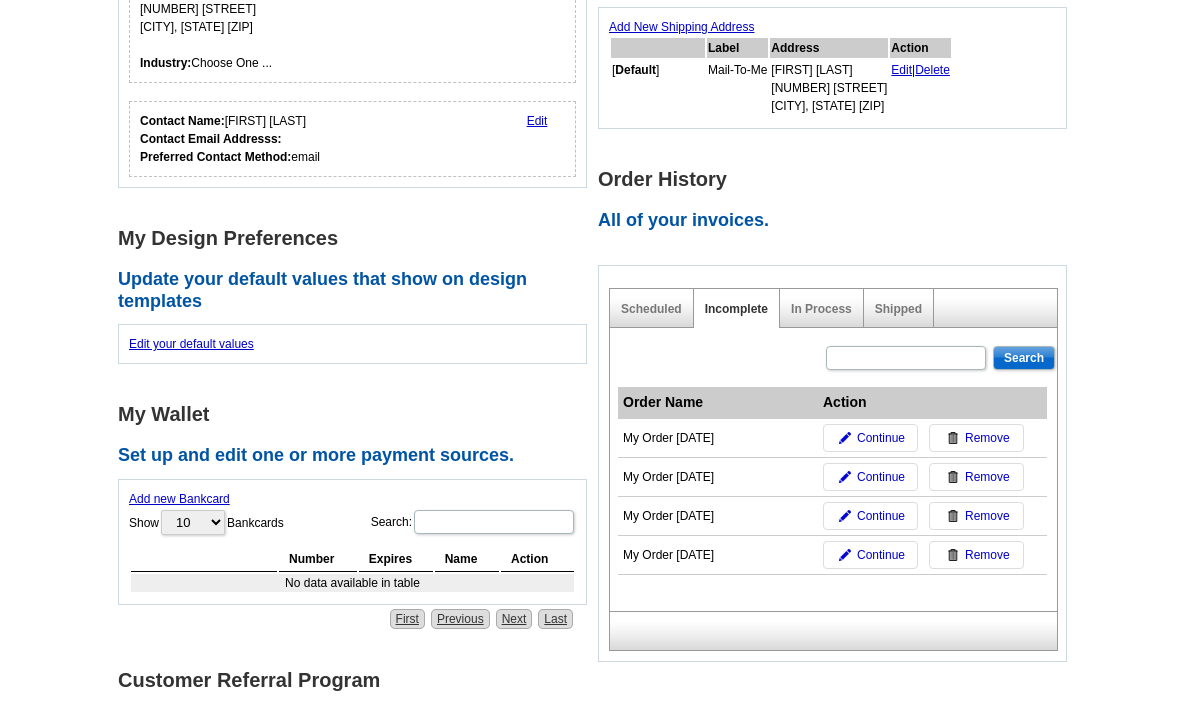 scroll, scrollTop: 478, scrollLeft: 0, axis: vertical 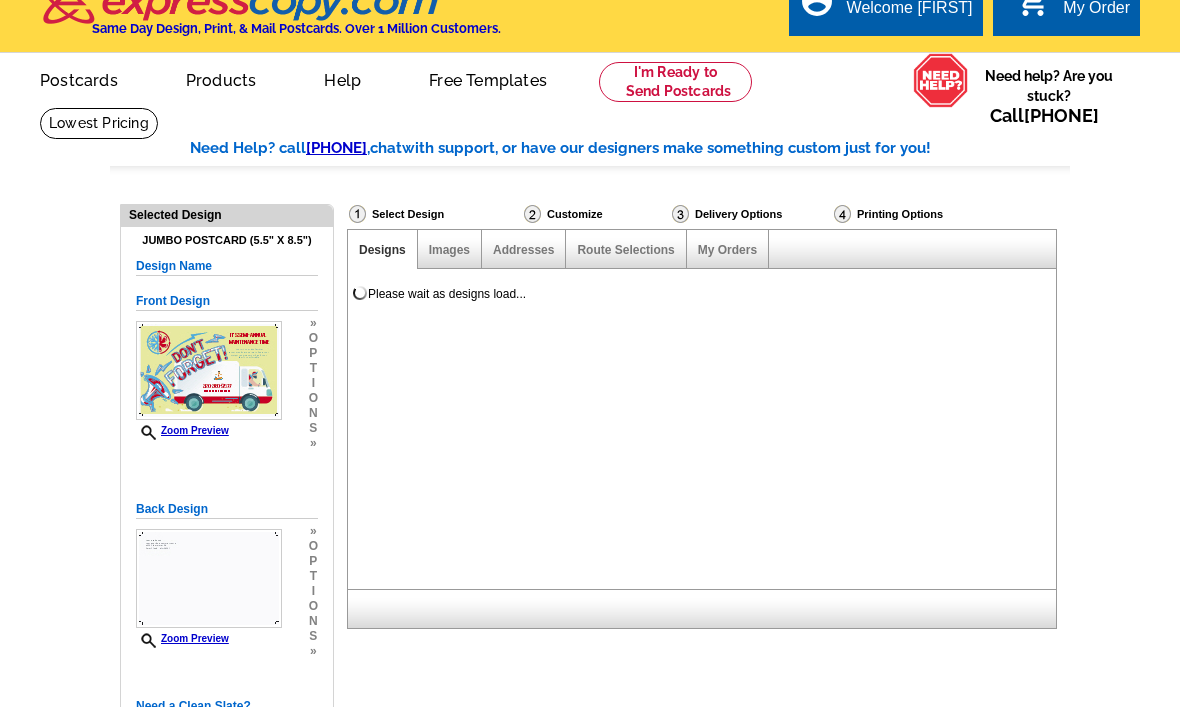 select on "785" 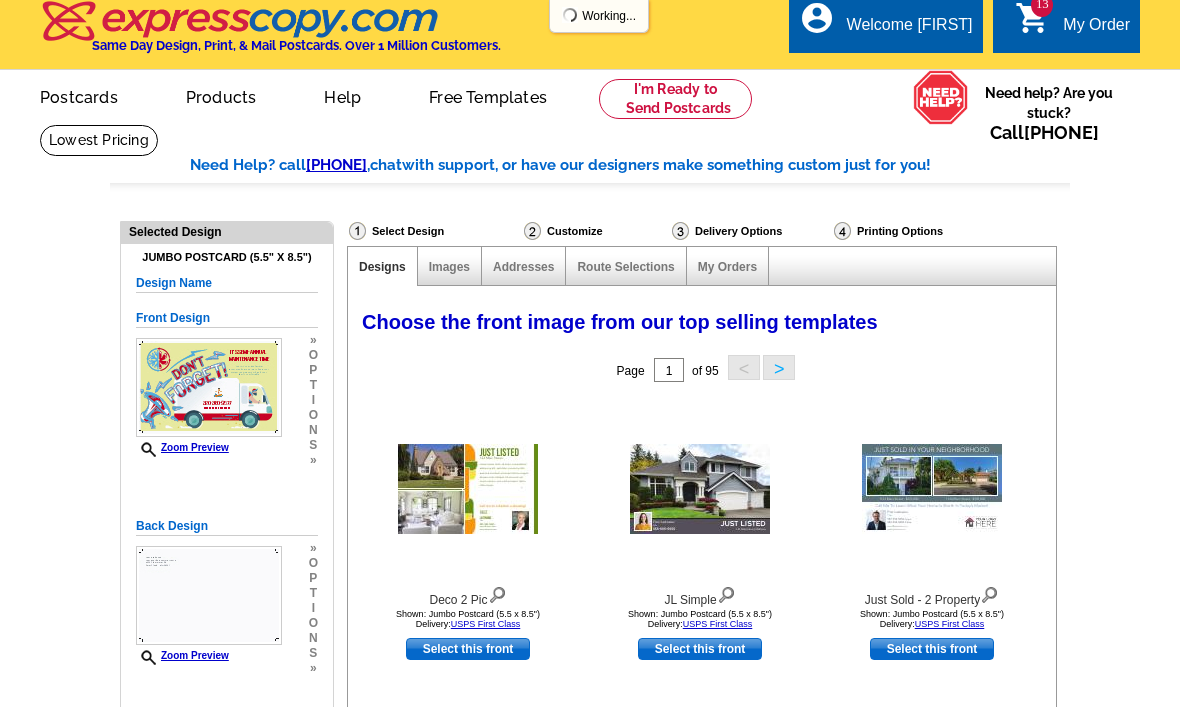 scroll, scrollTop: 0, scrollLeft: 0, axis: both 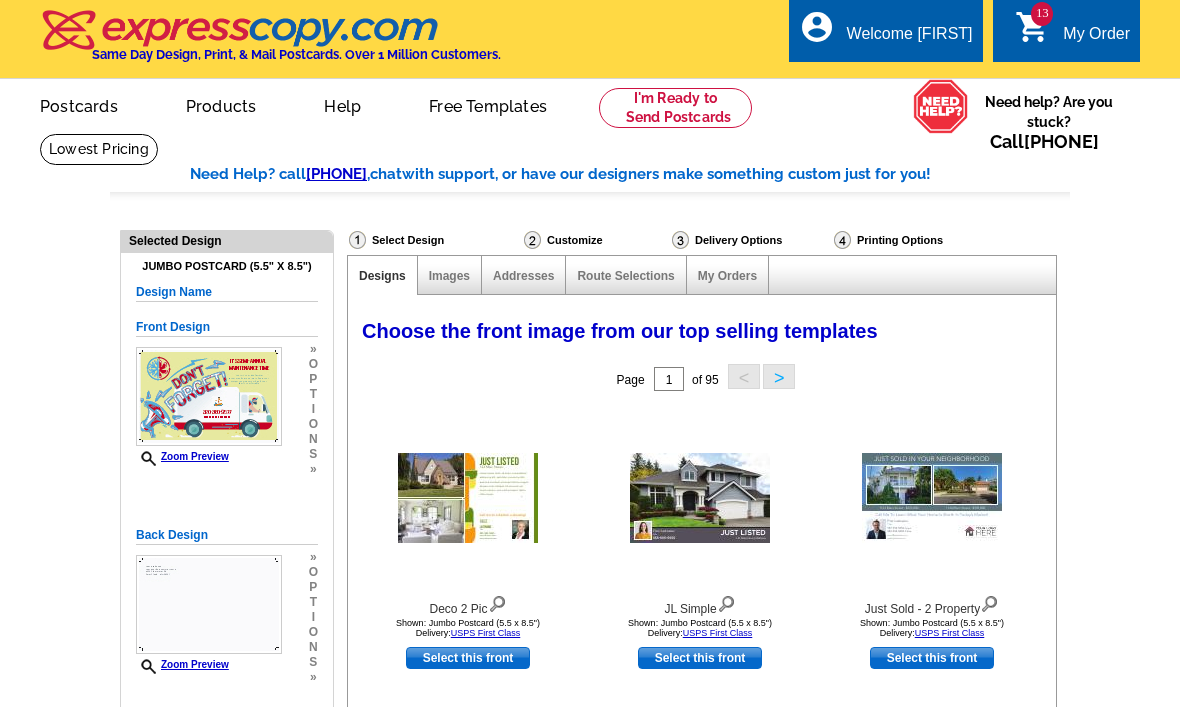 click on "My Account" at bounding box center [927, 97] 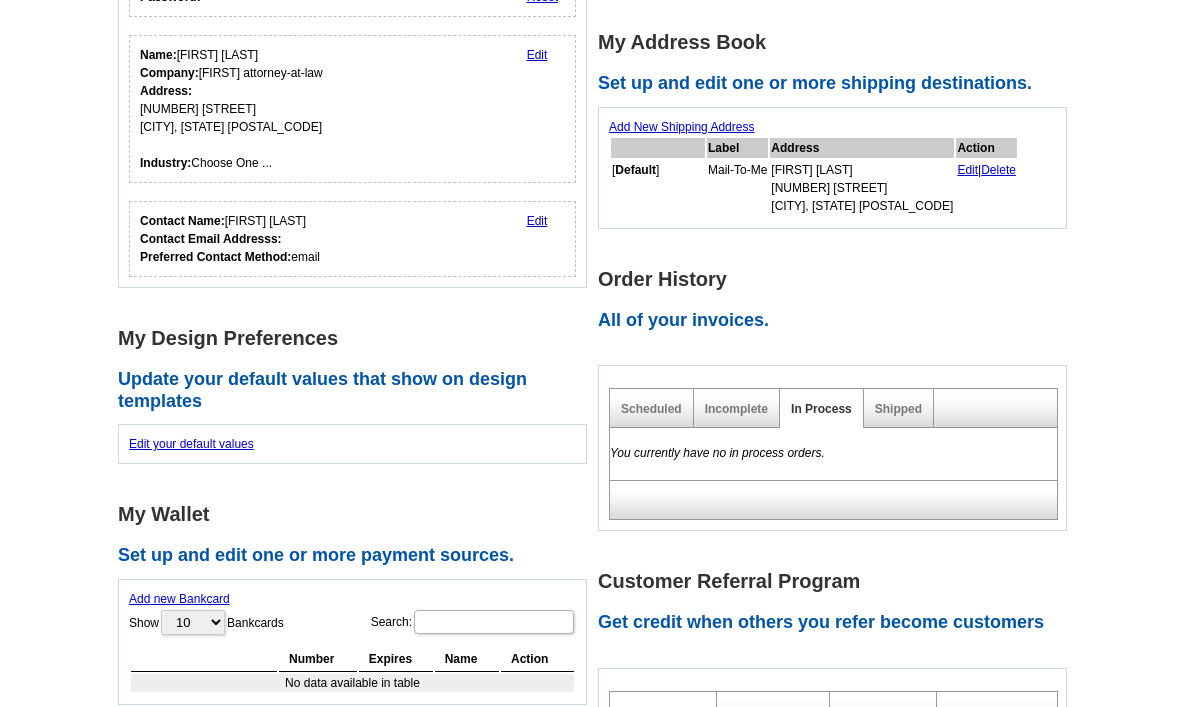 click on "Incomplete" at bounding box center [736, 410] 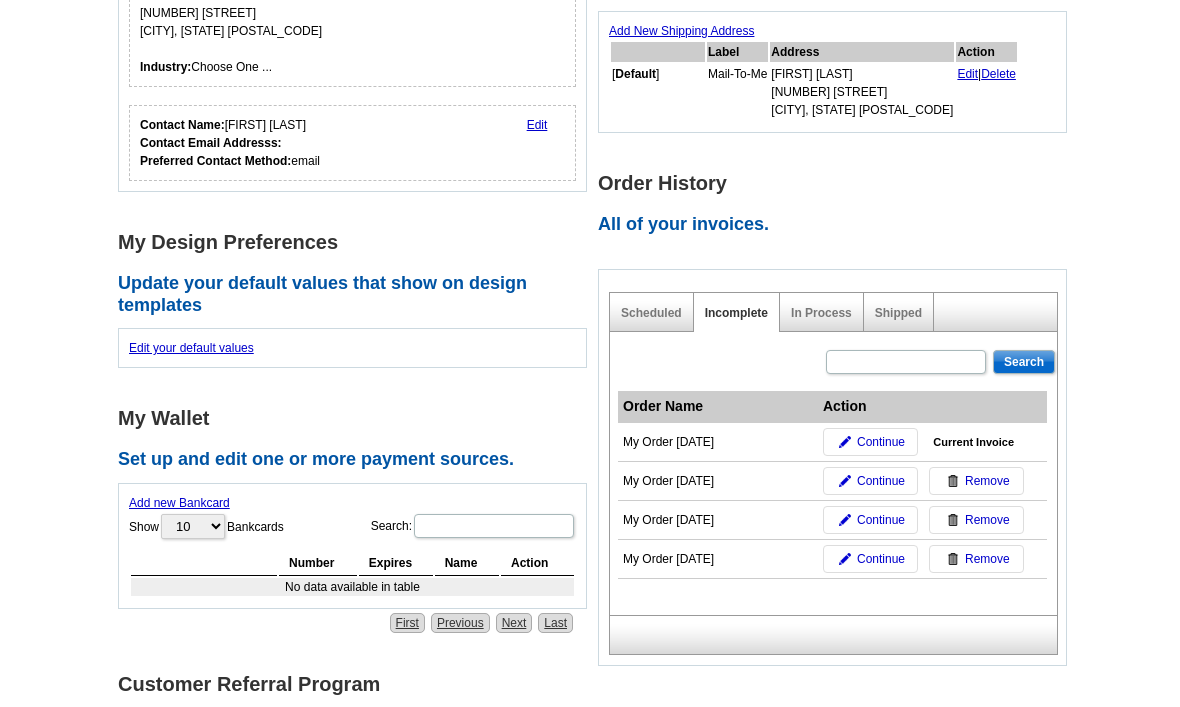 scroll, scrollTop: 423, scrollLeft: 0, axis: vertical 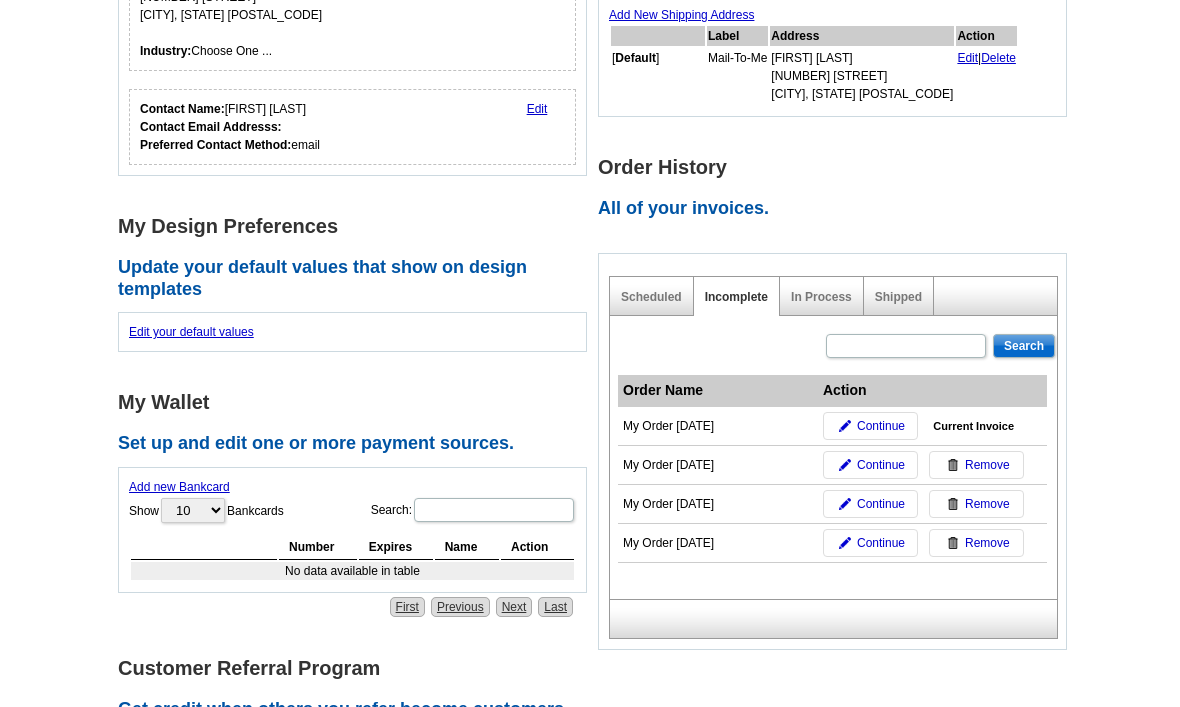 click on "Continue" at bounding box center [881, 426] 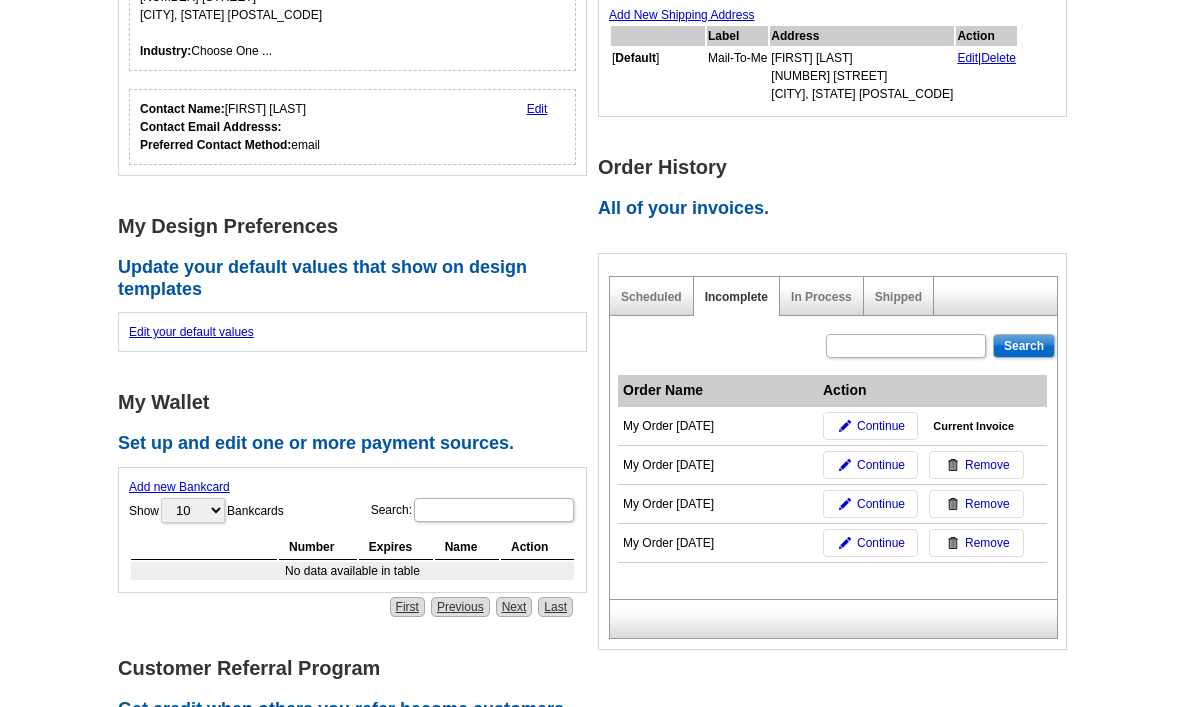 click on "Continue" at bounding box center [881, 465] 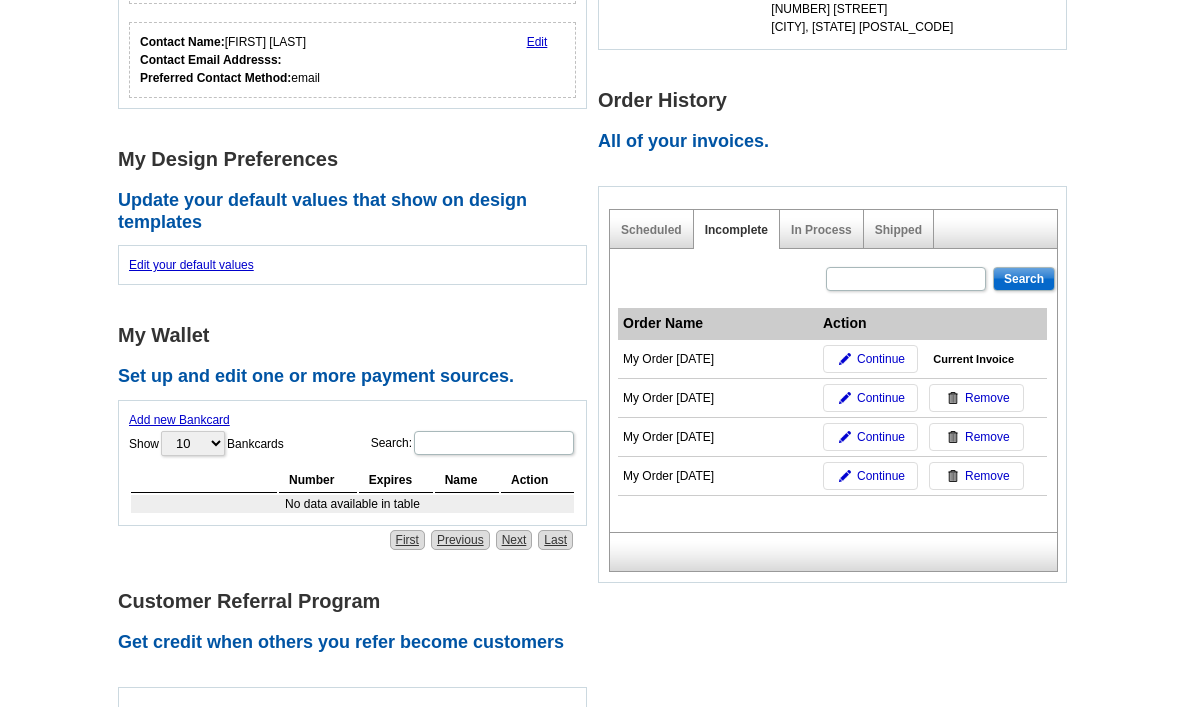 click on "Continue" at bounding box center [881, 398] 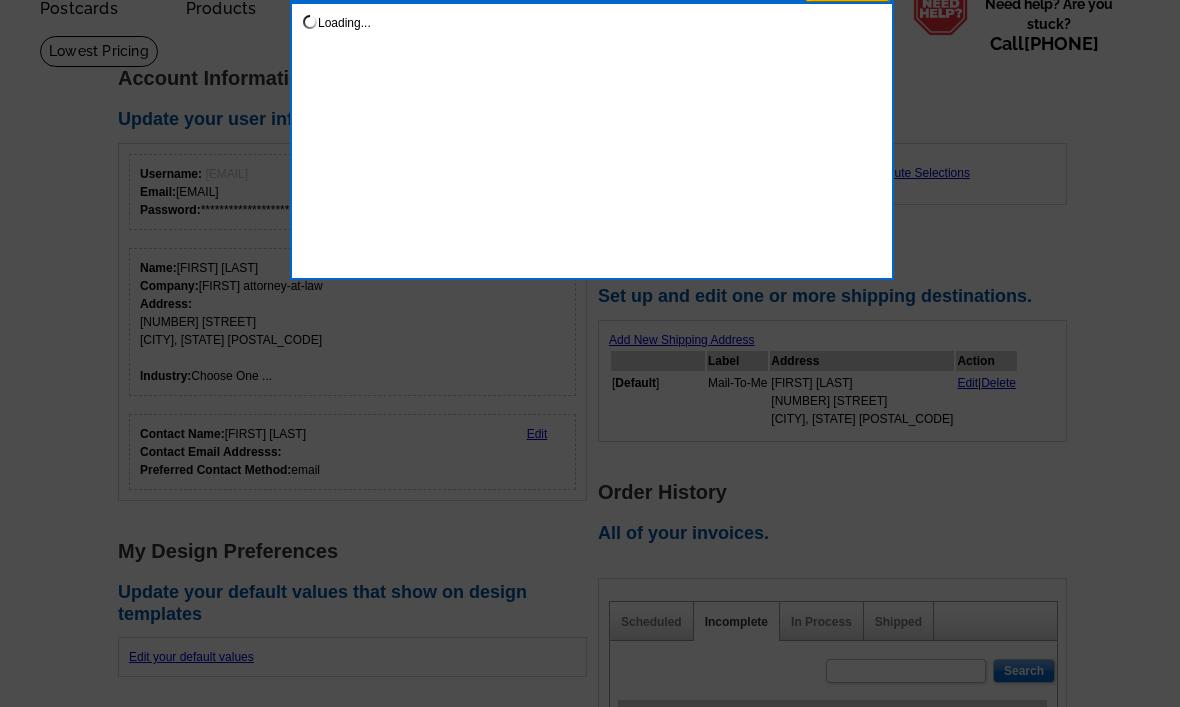 scroll, scrollTop: 86, scrollLeft: 0, axis: vertical 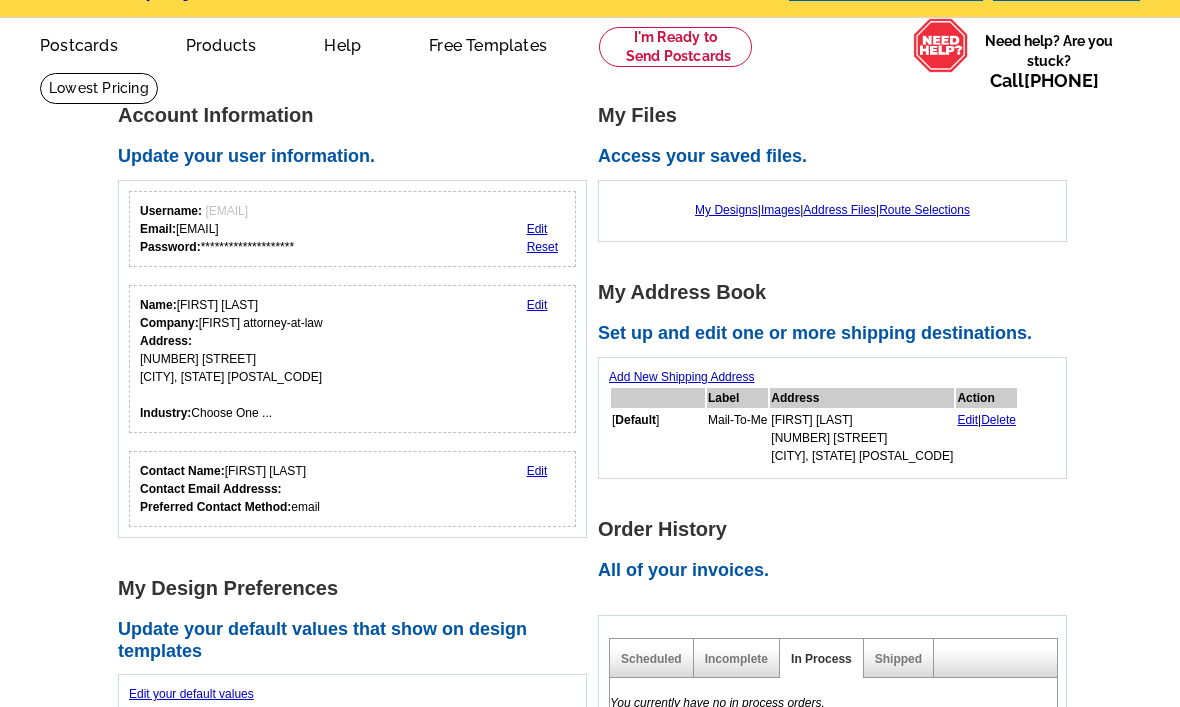 click on "Need help? Are you stuck?
Call  800-260-5887" at bounding box center [1049, 61] 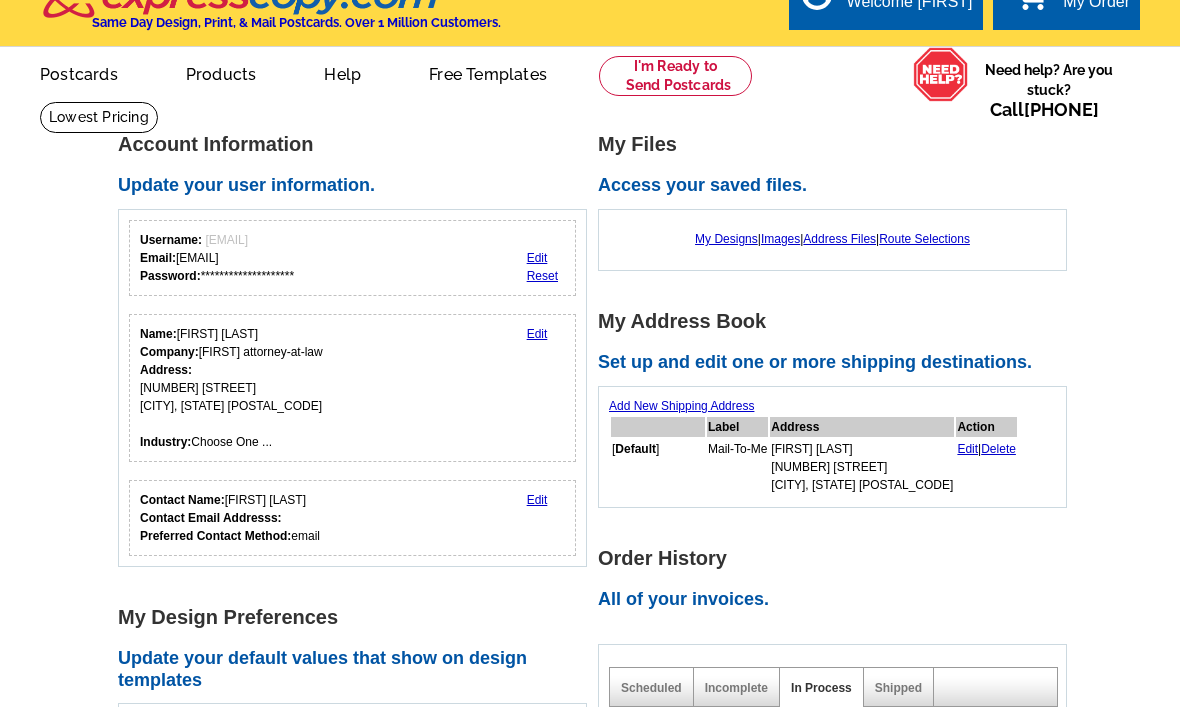 scroll, scrollTop: 0, scrollLeft: 0, axis: both 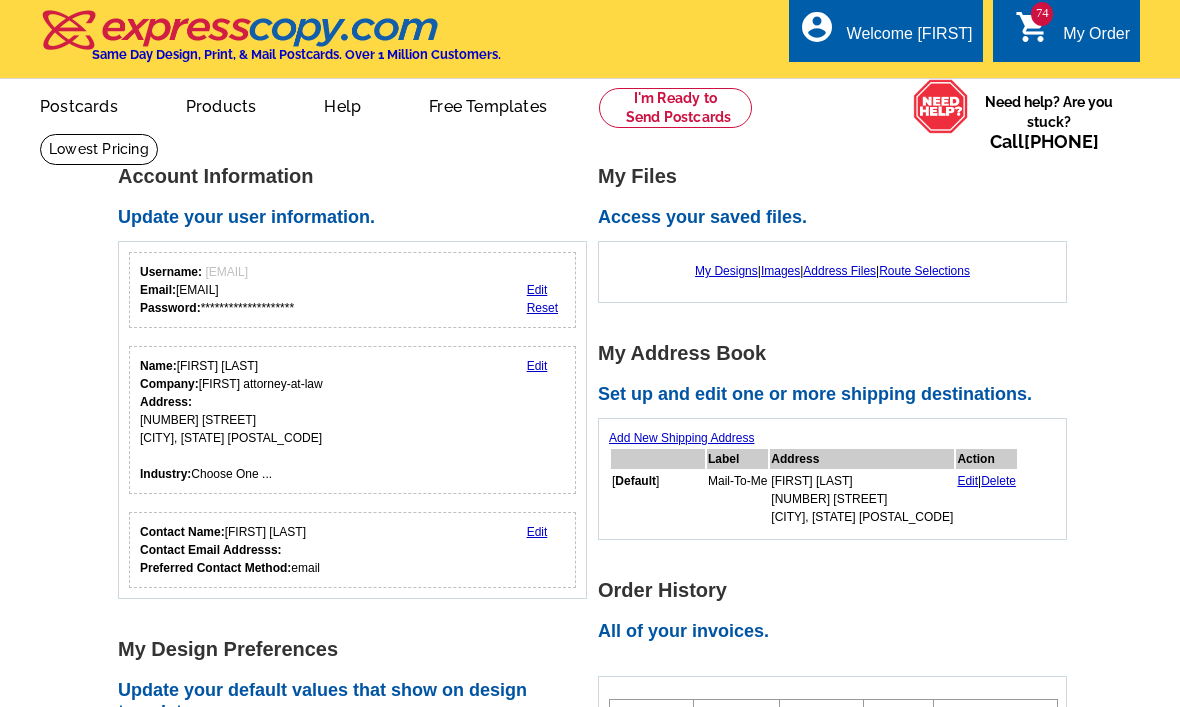 click on "74
shopping_cart
My Order" at bounding box center [1072, 34] 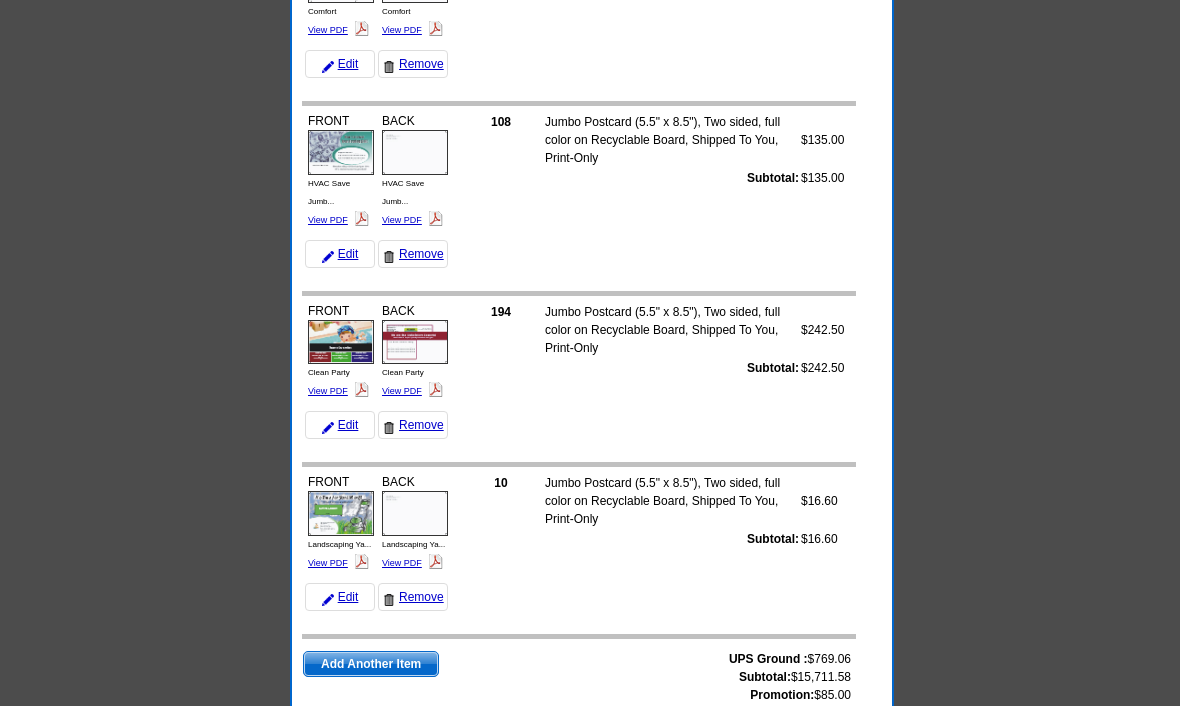 scroll, scrollTop: 12809, scrollLeft: 0, axis: vertical 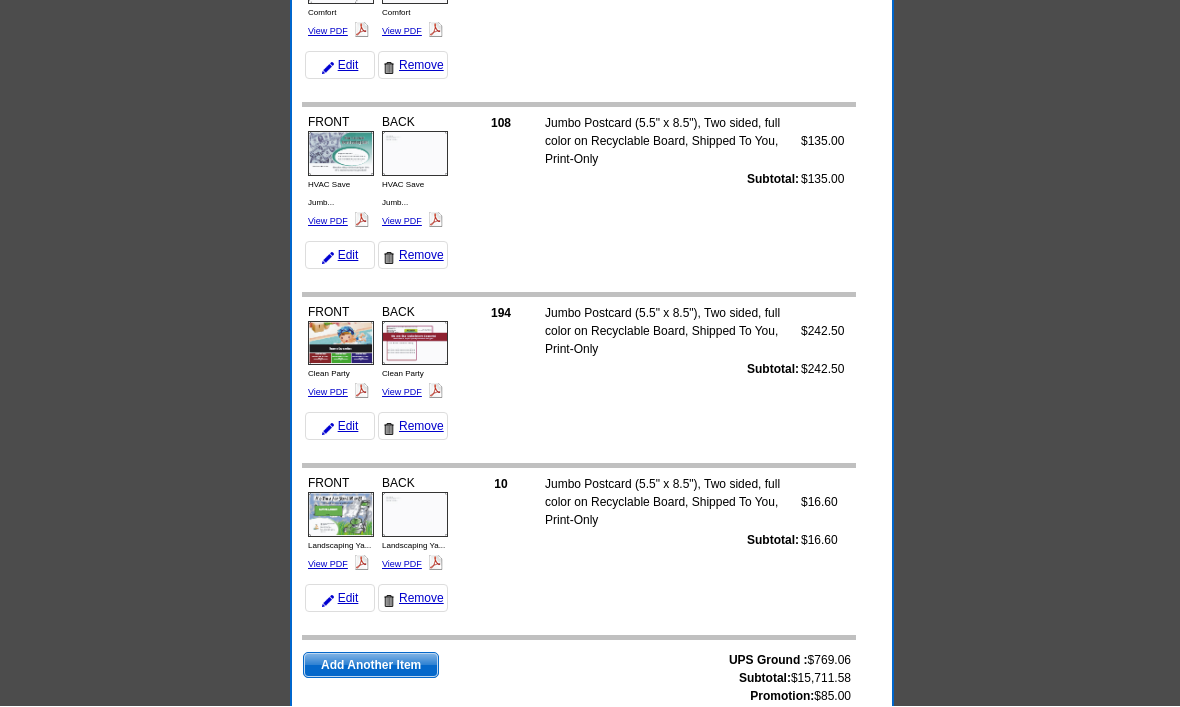 click on "Continue to Checkout" at bounding box center [766, 748] 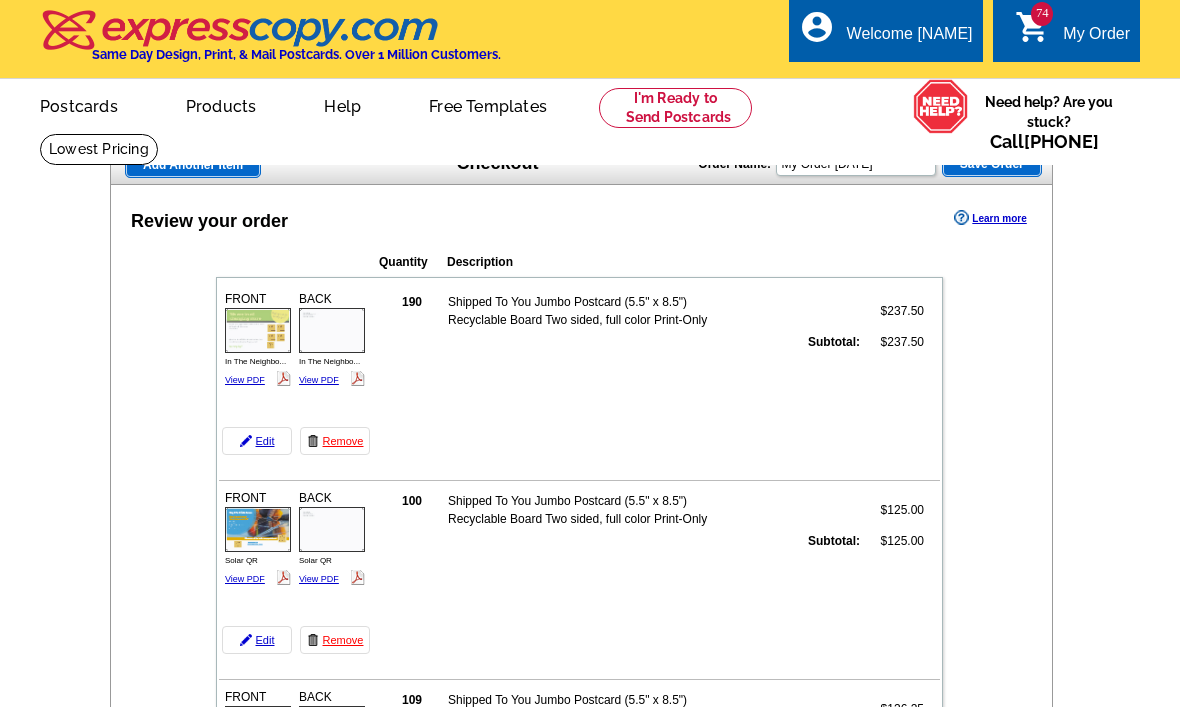 scroll, scrollTop: 0, scrollLeft: 0, axis: both 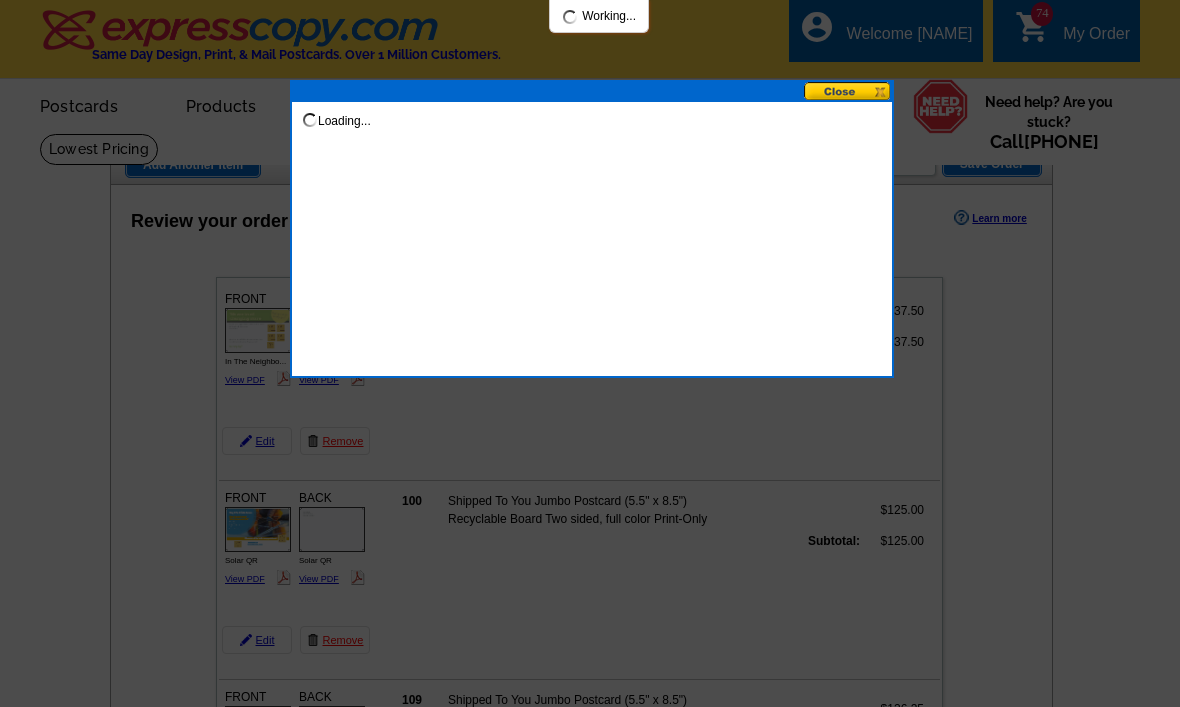click at bounding box center [590, 353] 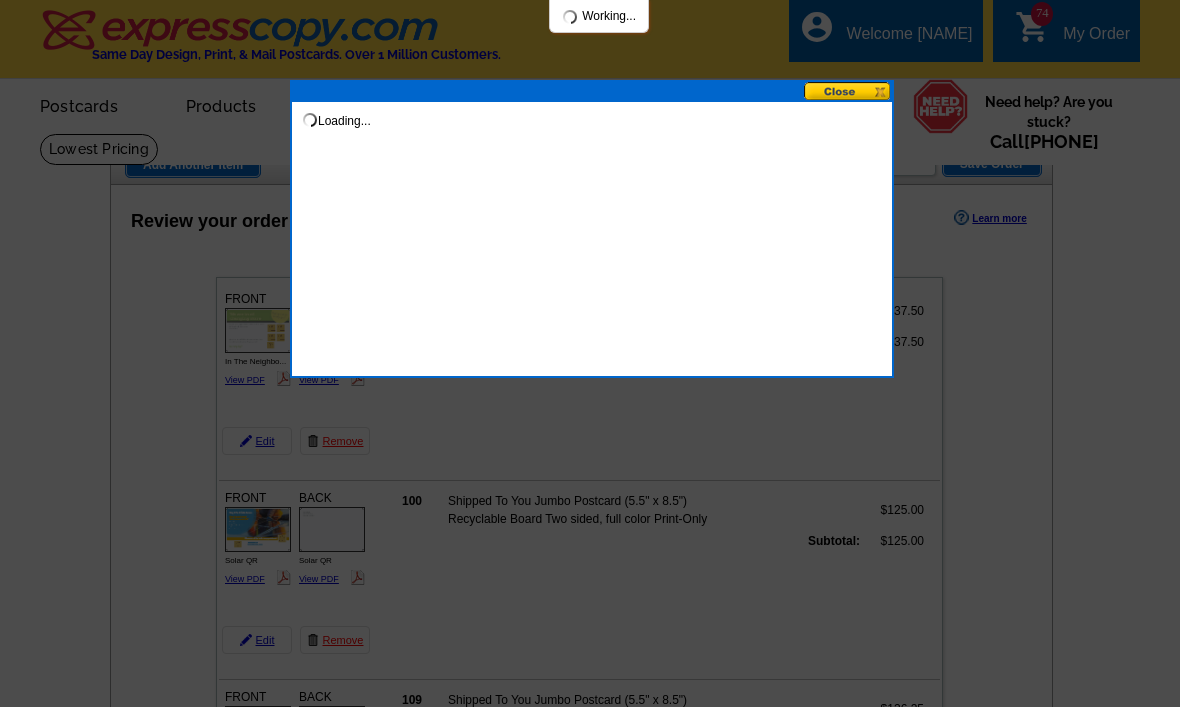 click at bounding box center [848, 91] 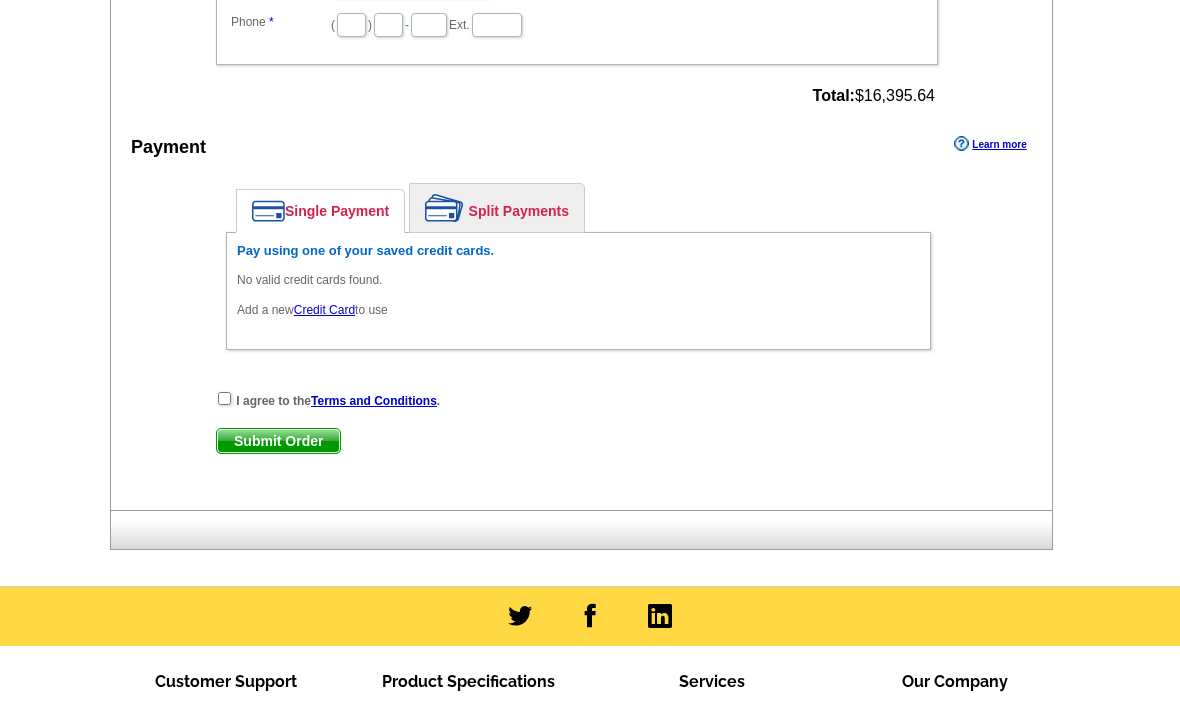scroll, scrollTop: 15721, scrollLeft: 0, axis: vertical 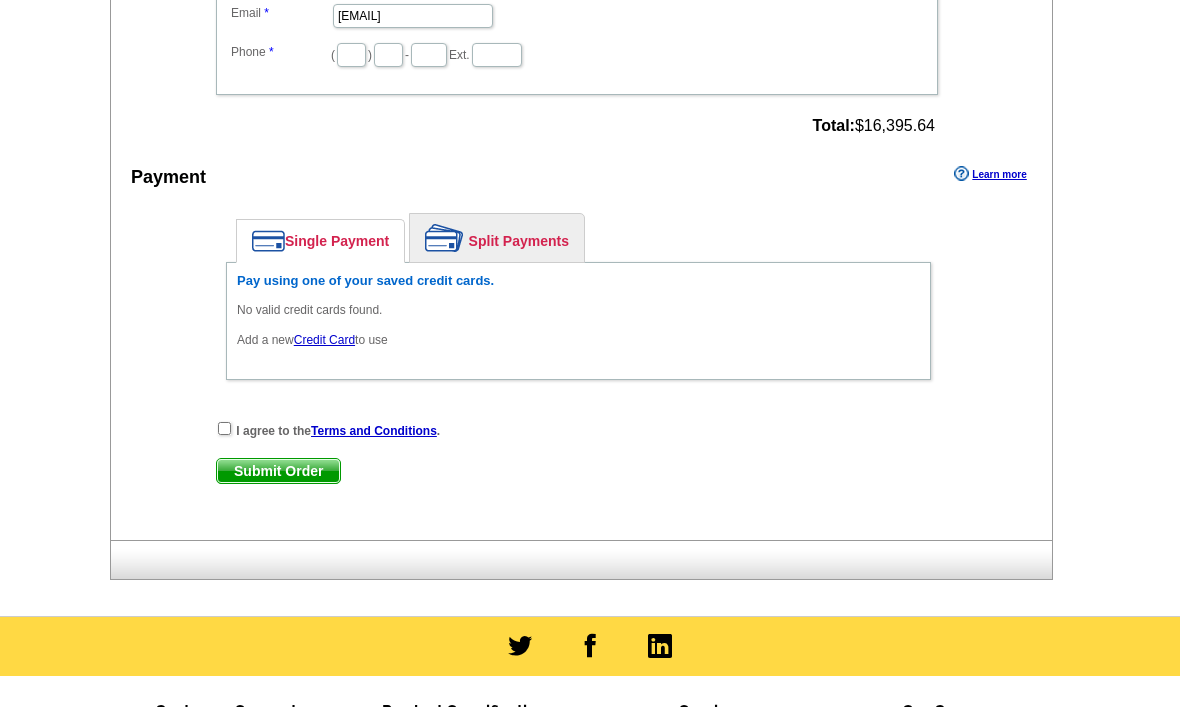 click on "Add a new  Credit Card  to use" at bounding box center (578, 341) 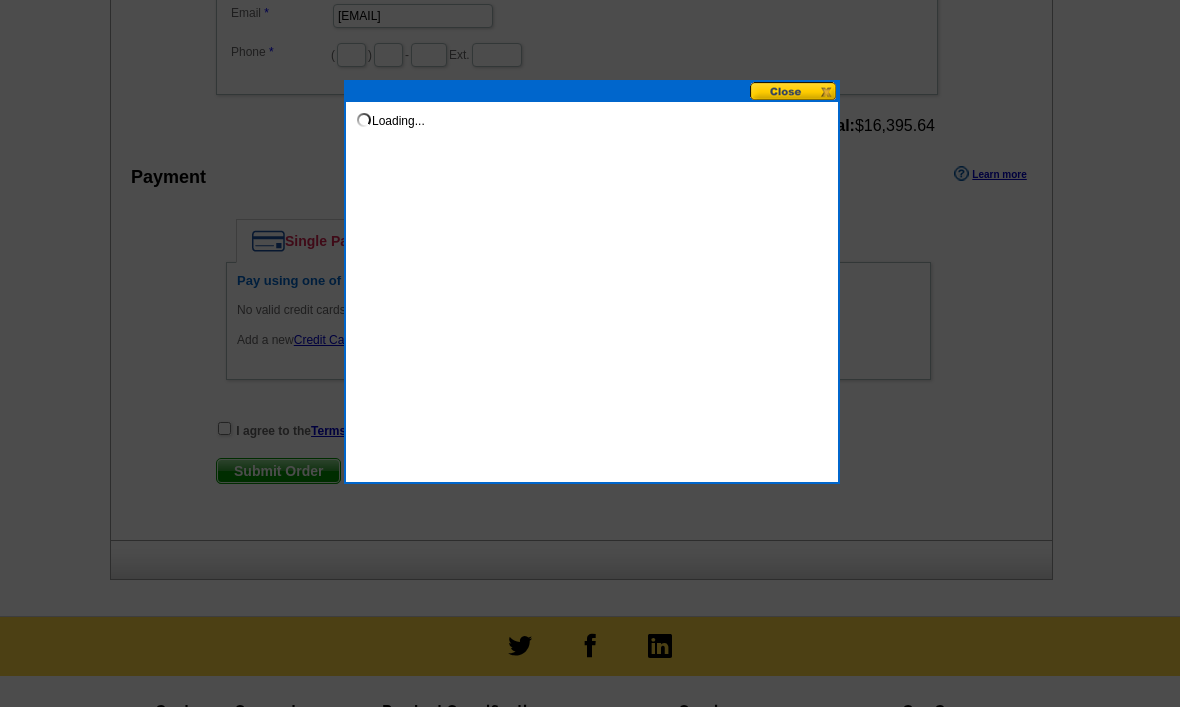 scroll, scrollTop: 15722, scrollLeft: 0, axis: vertical 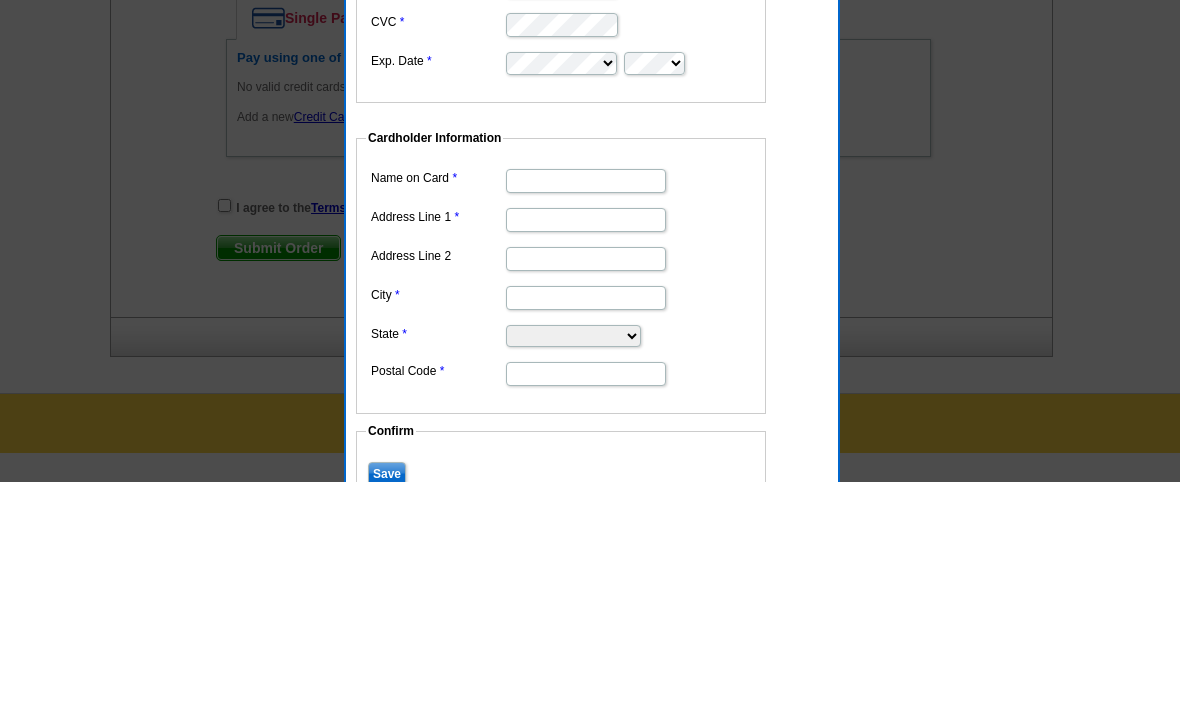 click on "Address Line 1" at bounding box center [586, 445] 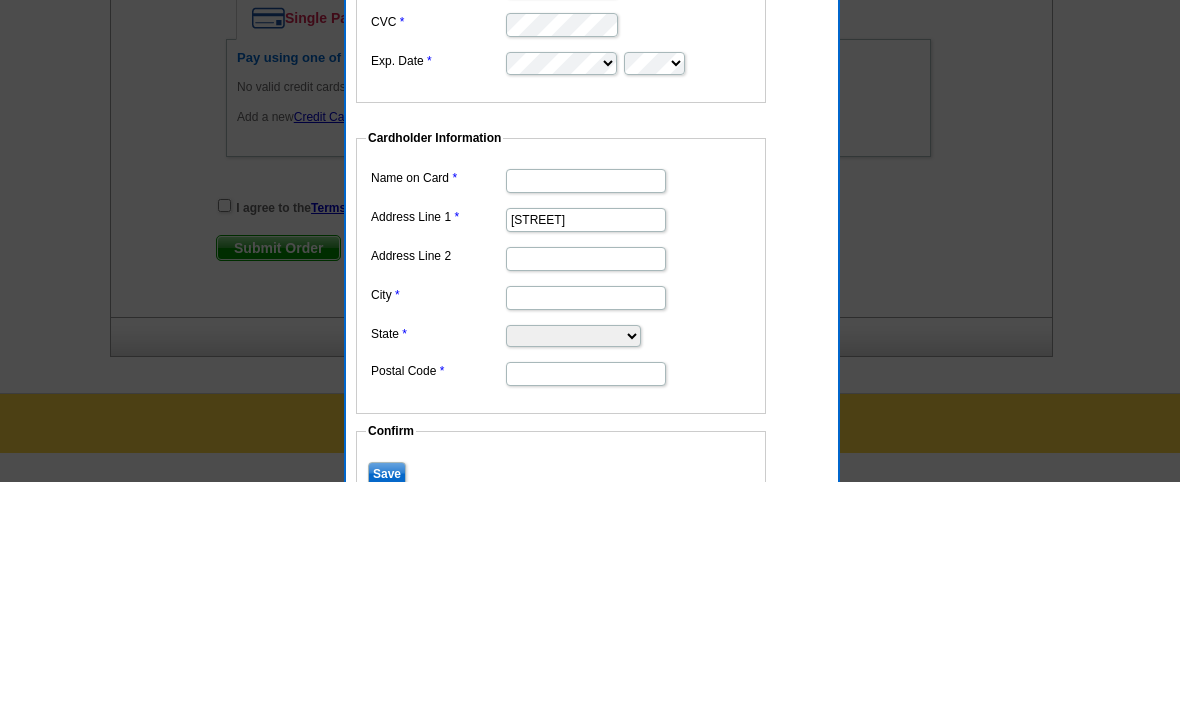 type on "[CITY]" 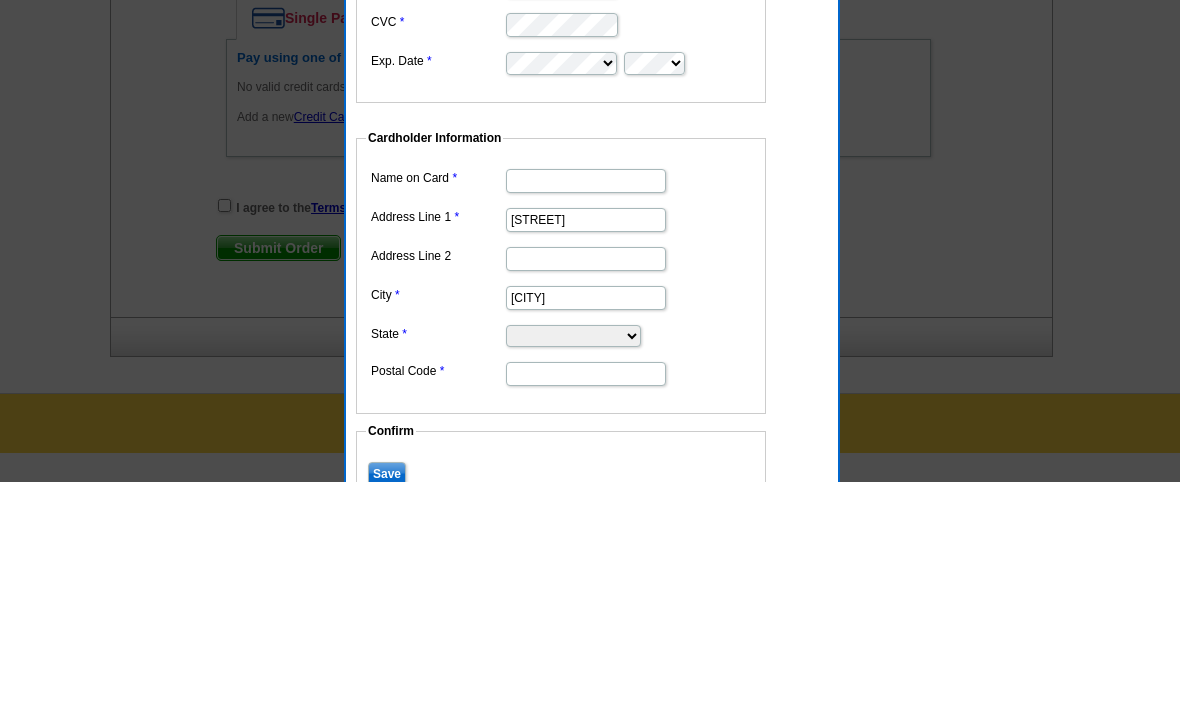 select on "[STATE]" 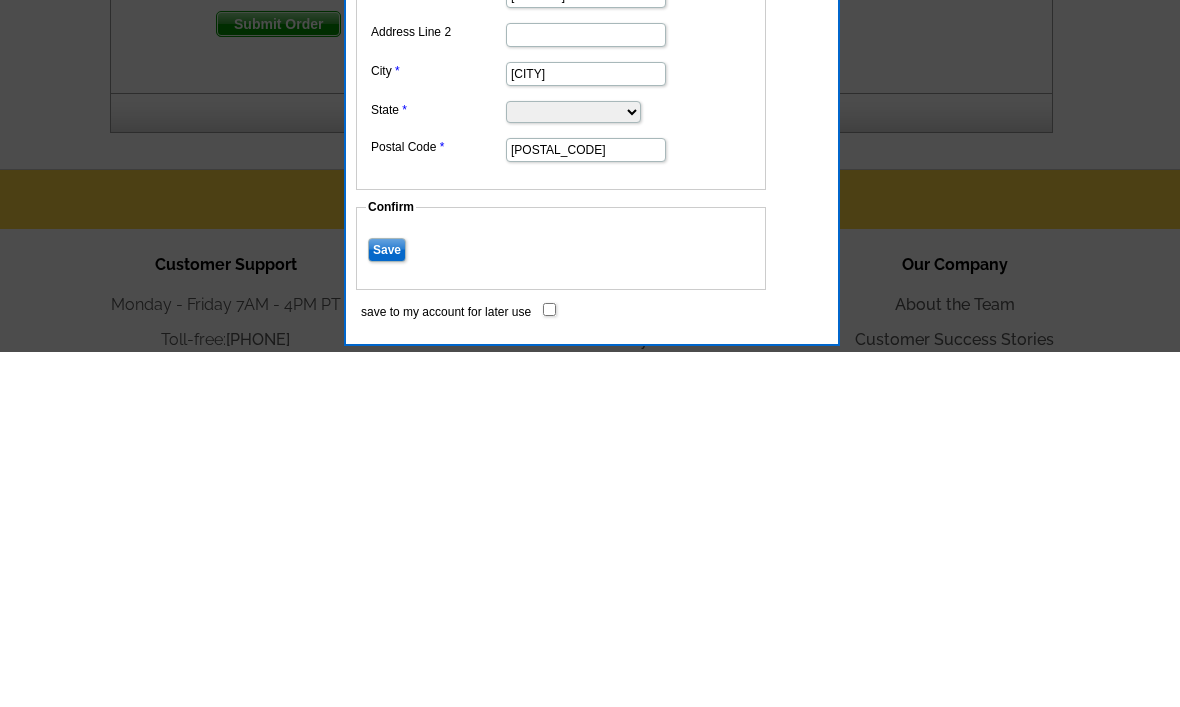 click on "Save" at bounding box center (387, 606) 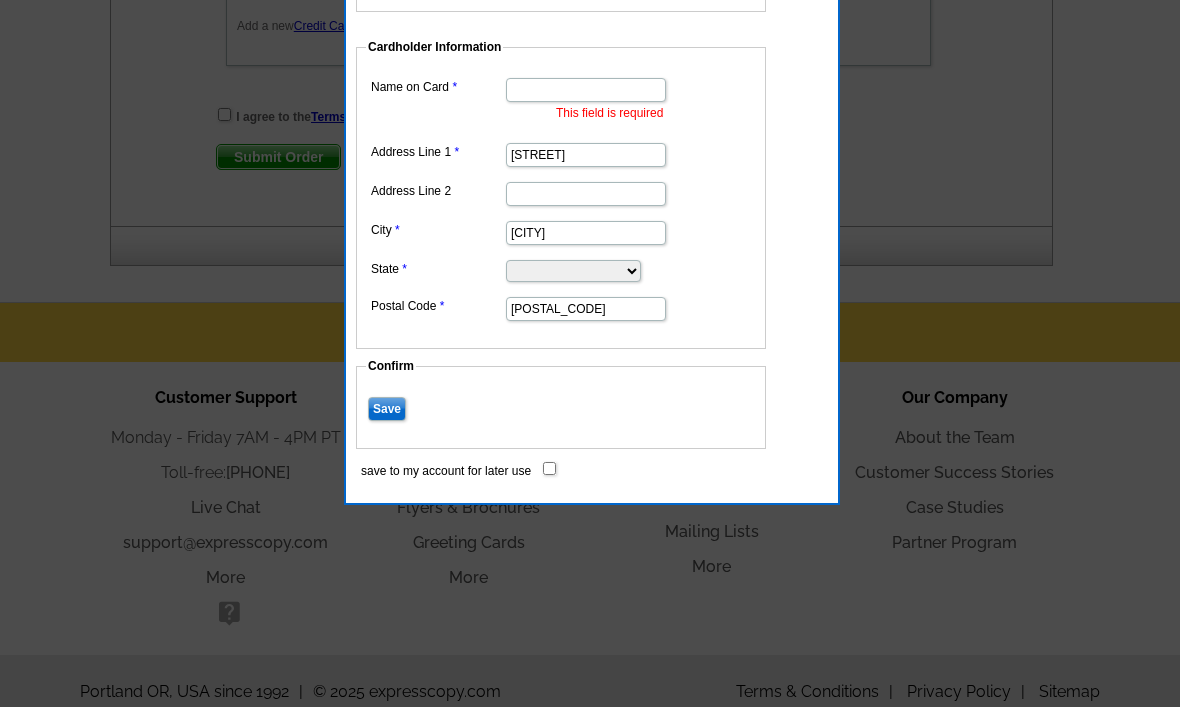 scroll, scrollTop: 15991, scrollLeft: 0, axis: vertical 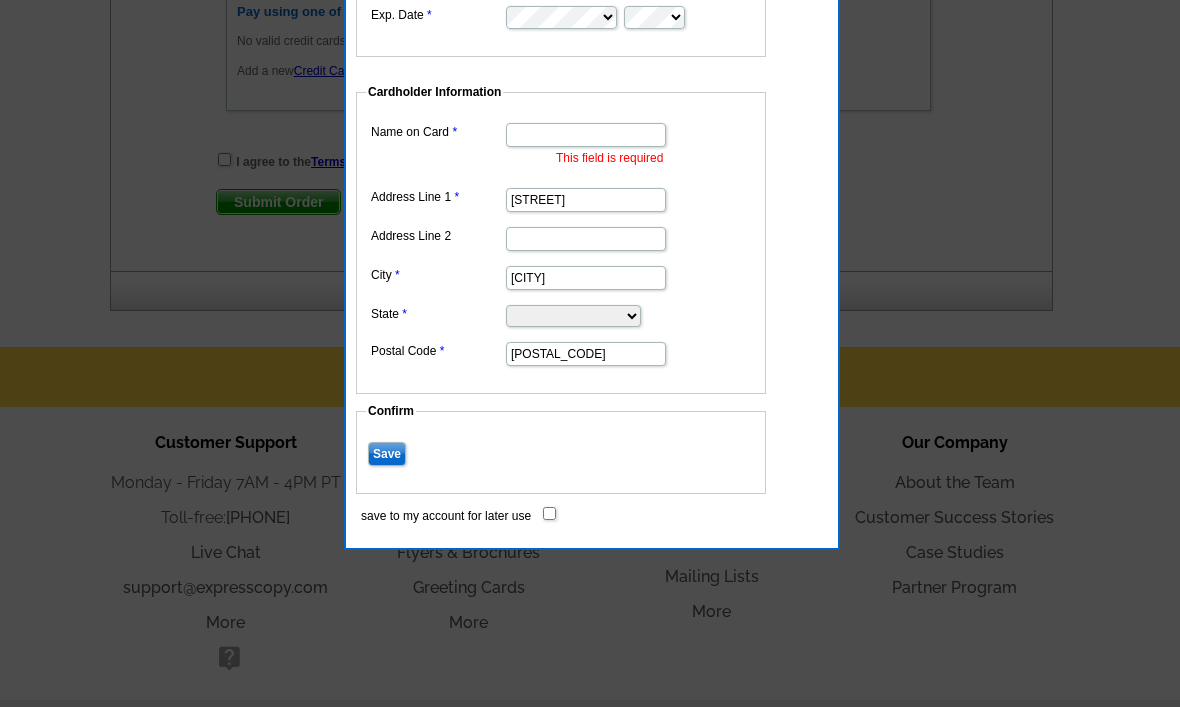 click on "Name on Card" at bounding box center (586, 135) 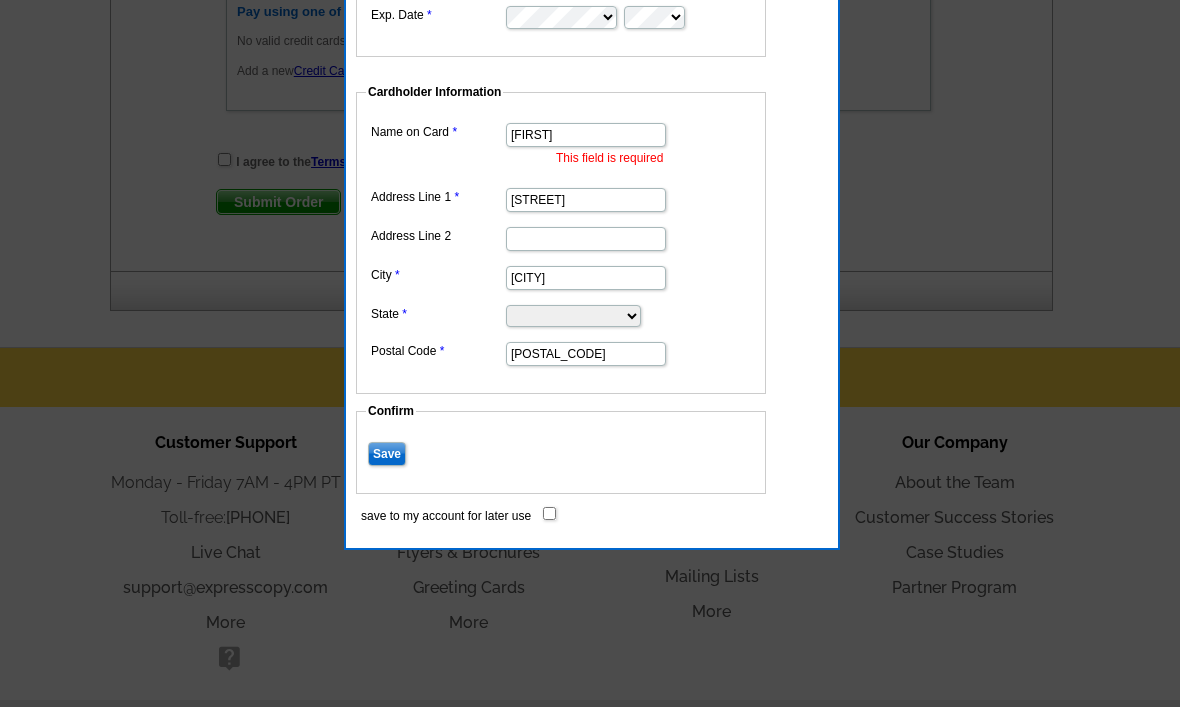 type on "[FIRST]" 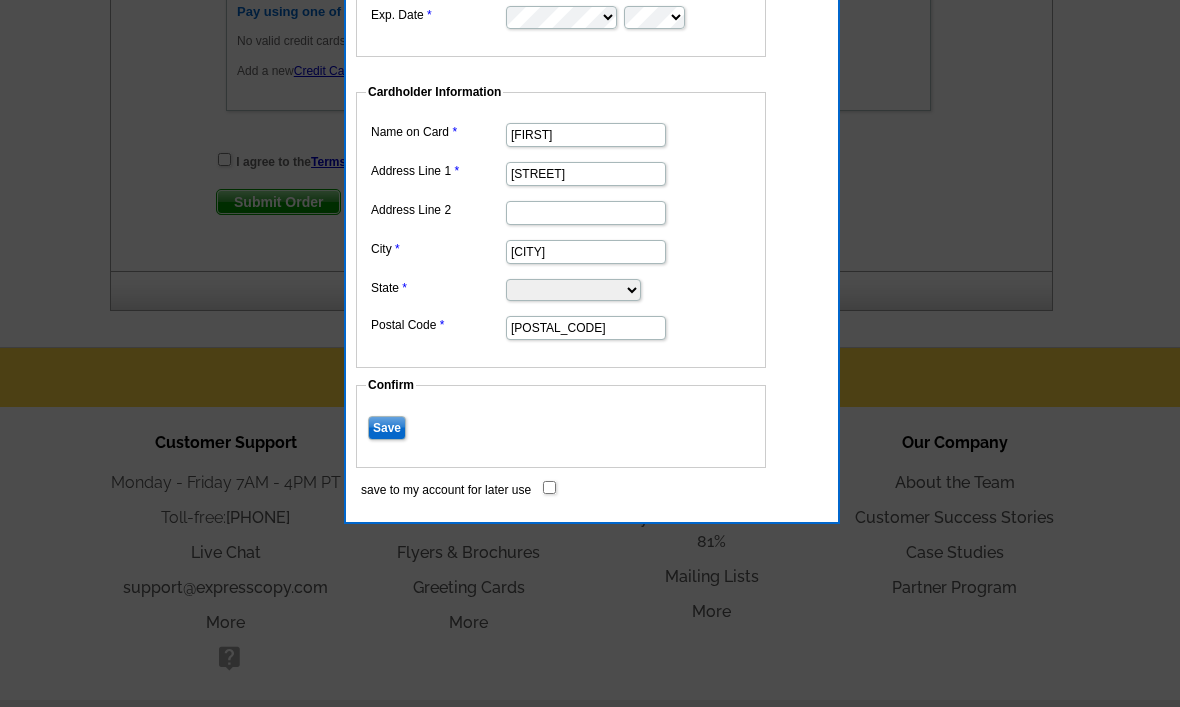 click on "Save" at bounding box center (387, 428) 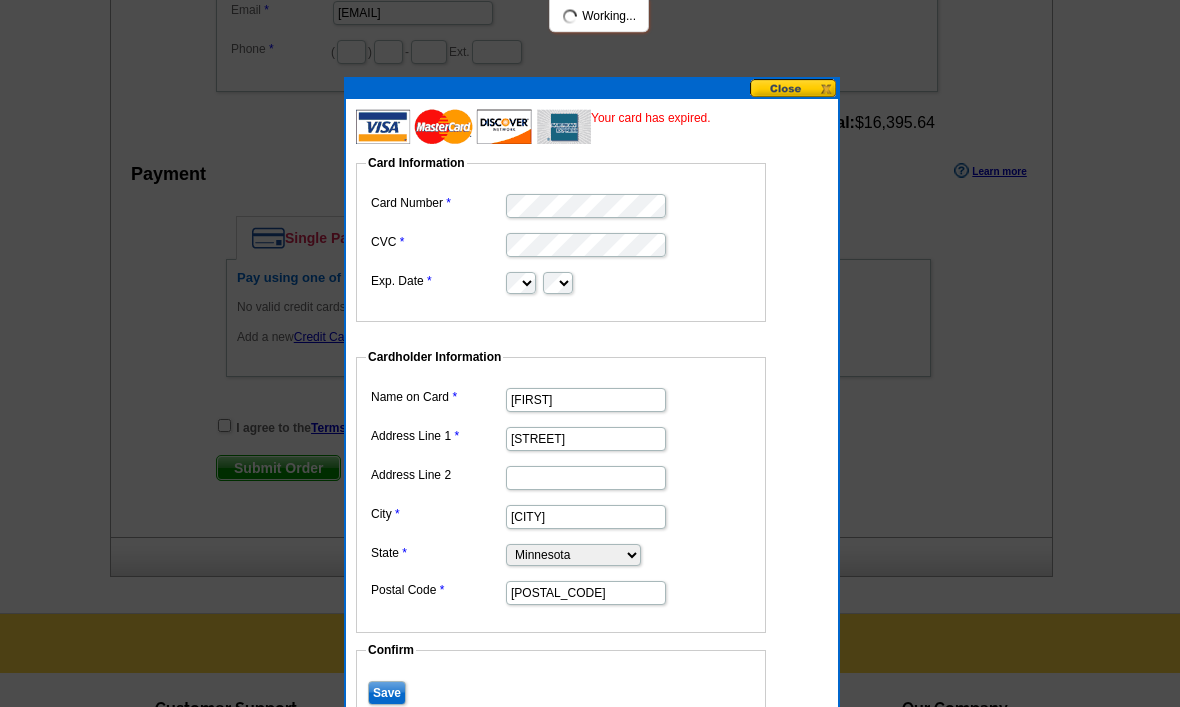 scroll, scrollTop: 15725, scrollLeft: 0, axis: vertical 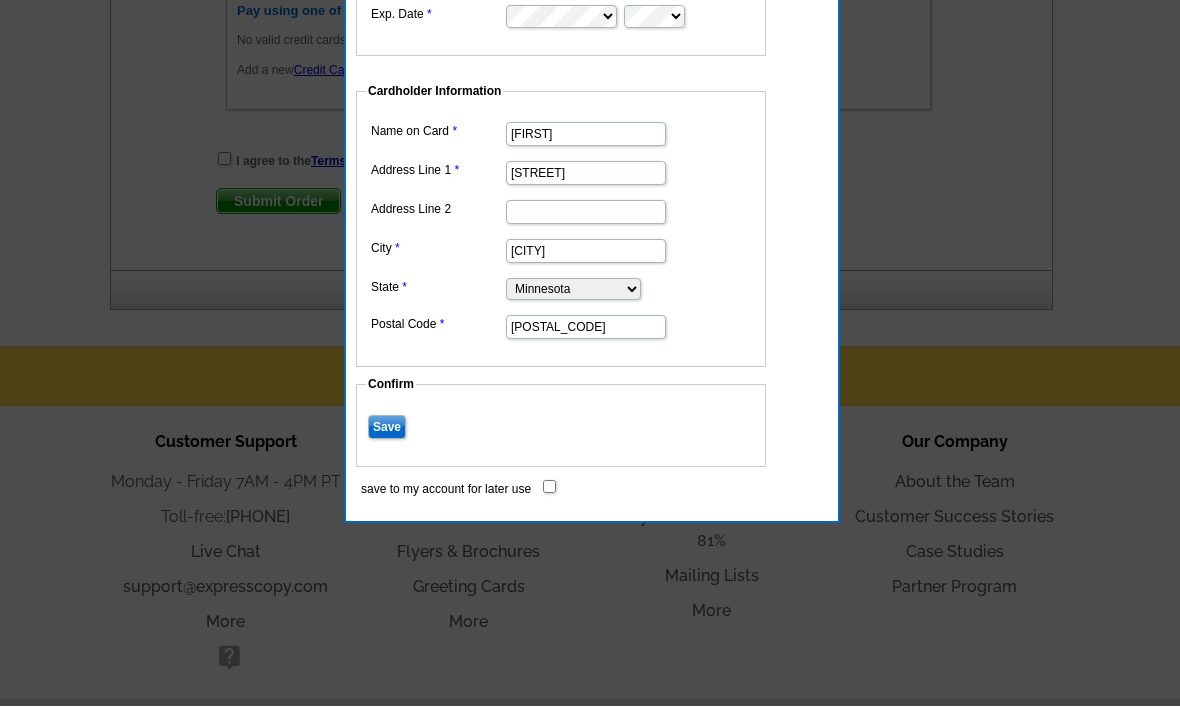 click on "Save" at bounding box center [387, 428] 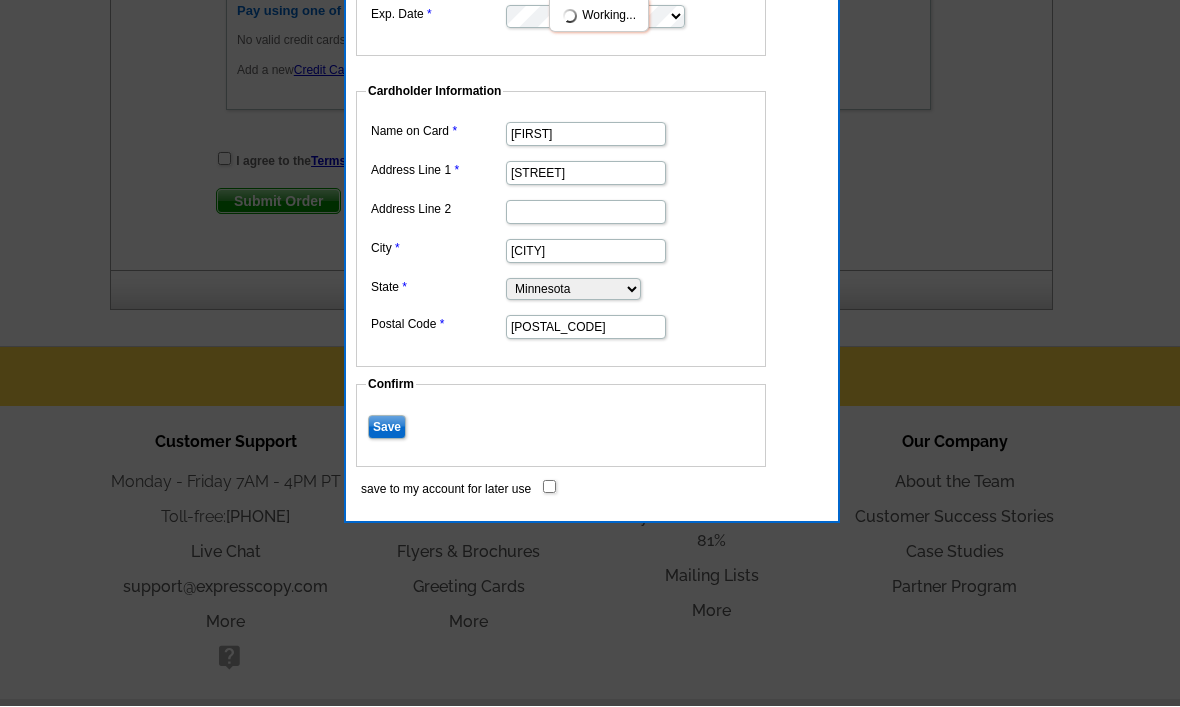 click on "Save" at bounding box center (387, 428) 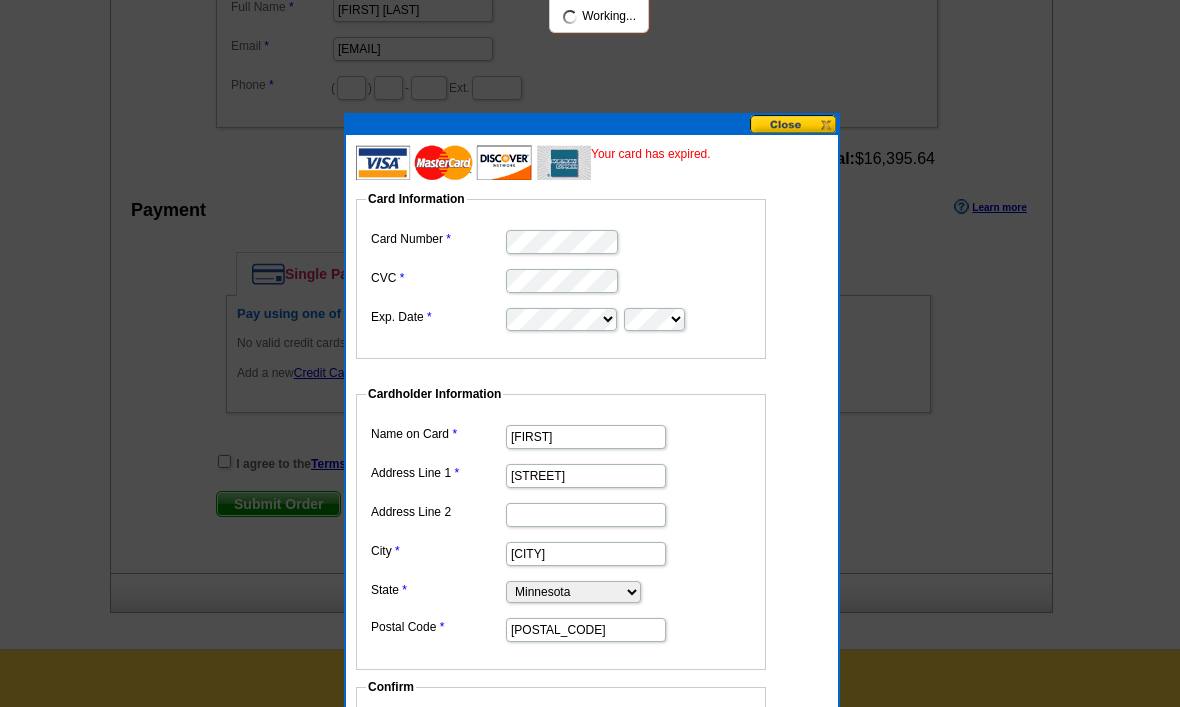 scroll, scrollTop: 15691, scrollLeft: 0, axis: vertical 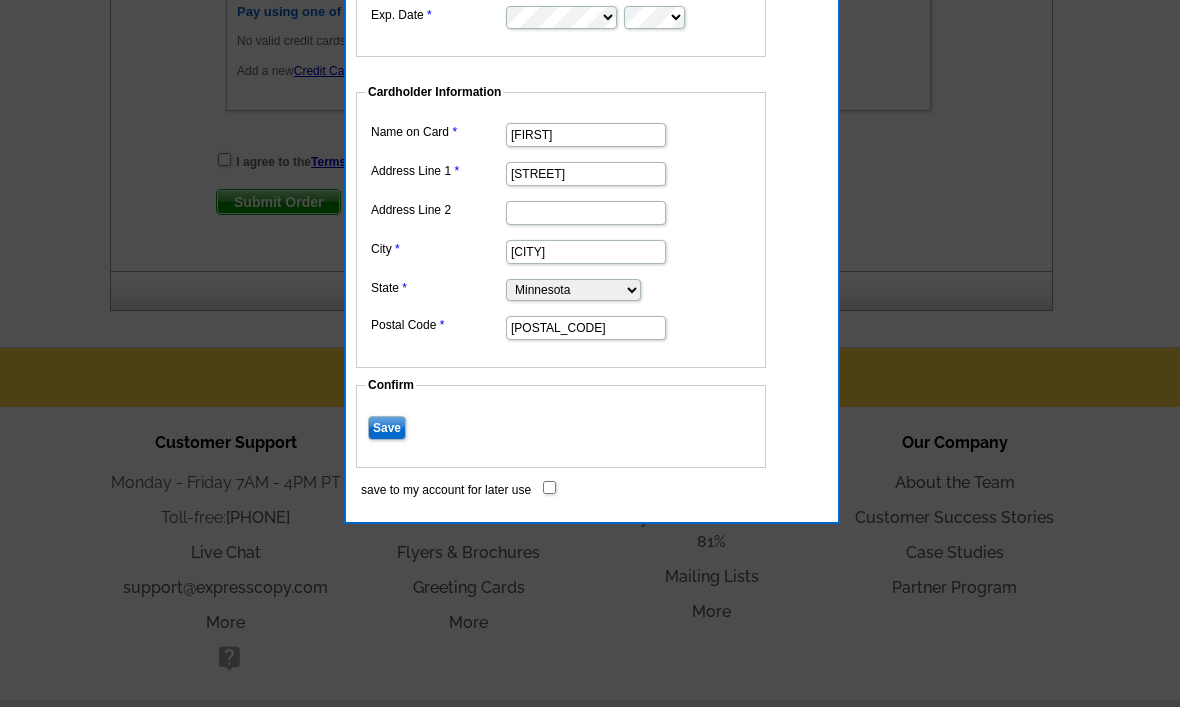 click on "Save" at bounding box center [387, 428] 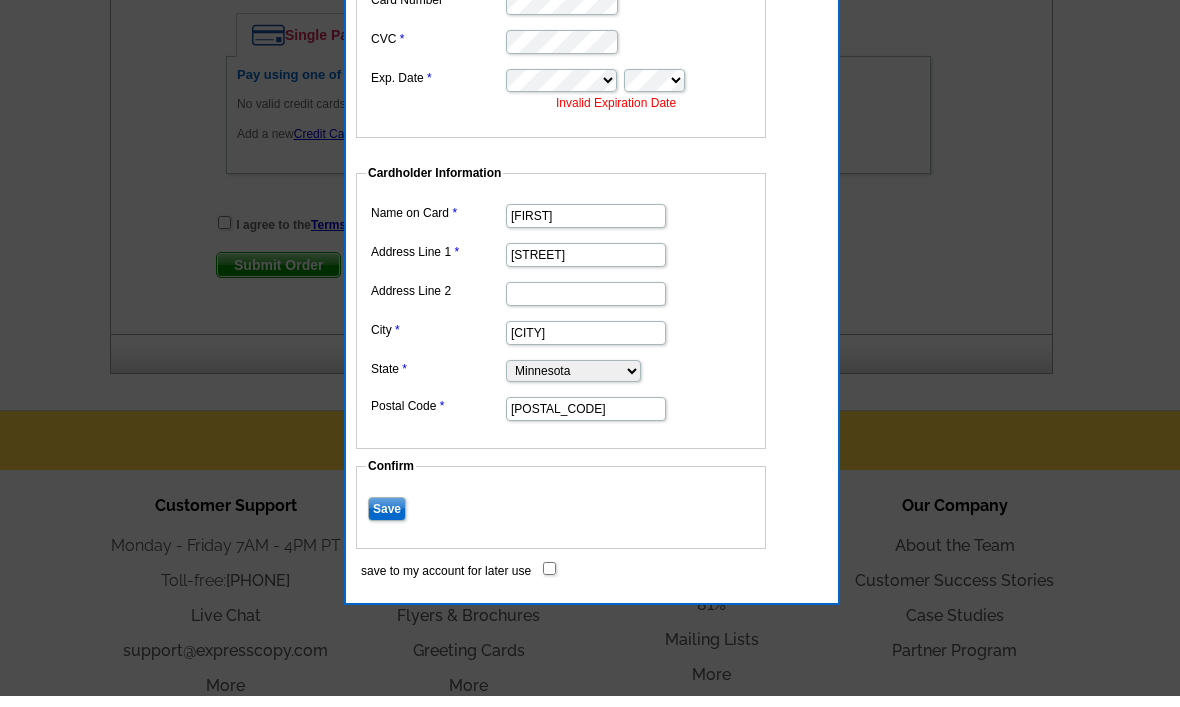 scroll, scrollTop: 15891, scrollLeft: 0, axis: vertical 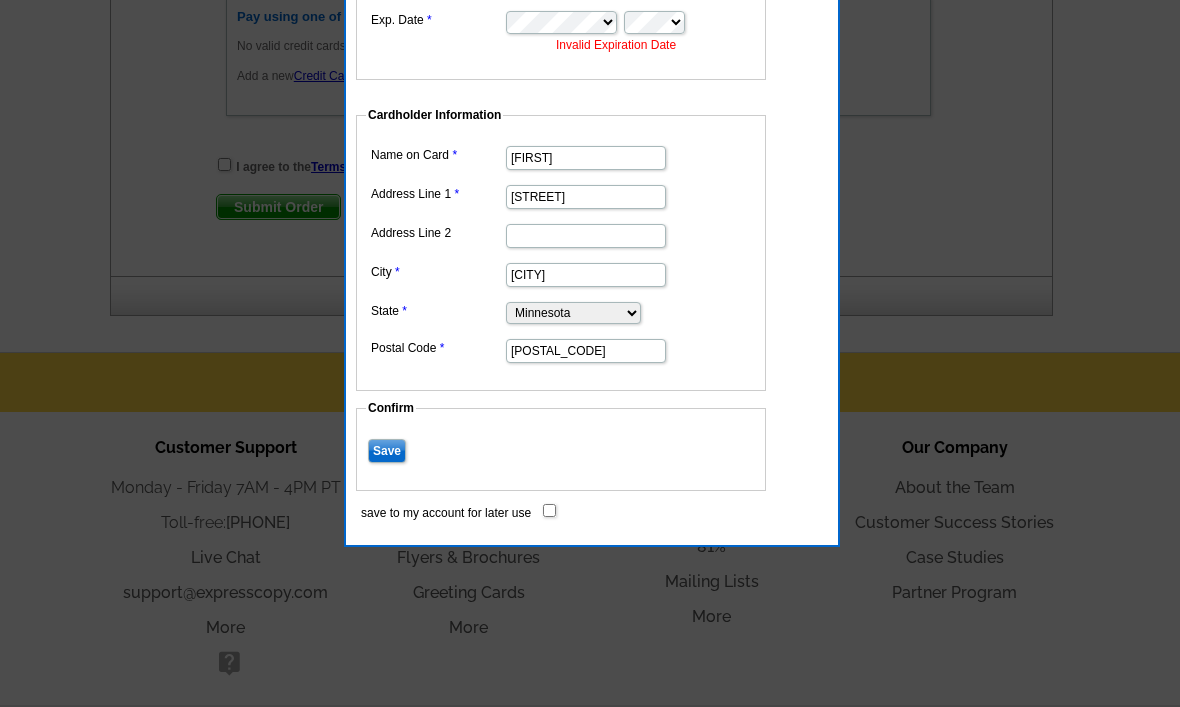 click on "Save" at bounding box center (387, 451) 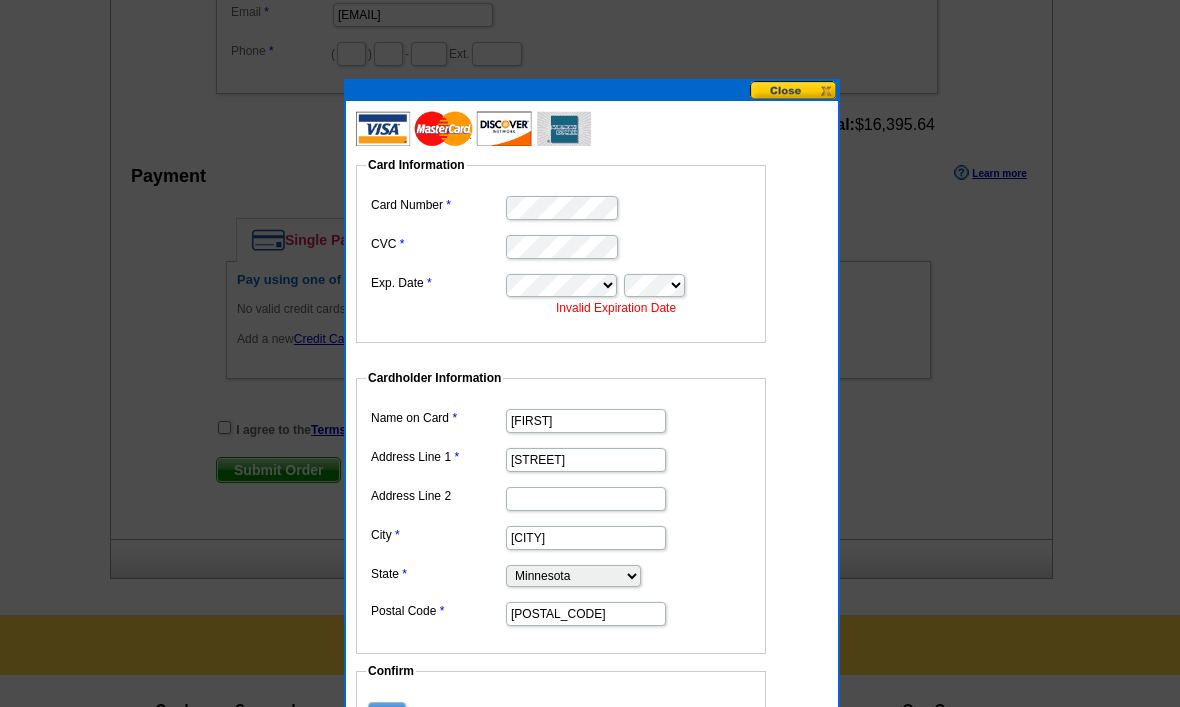 scroll, scrollTop: 15723, scrollLeft: 0, axis: vertical 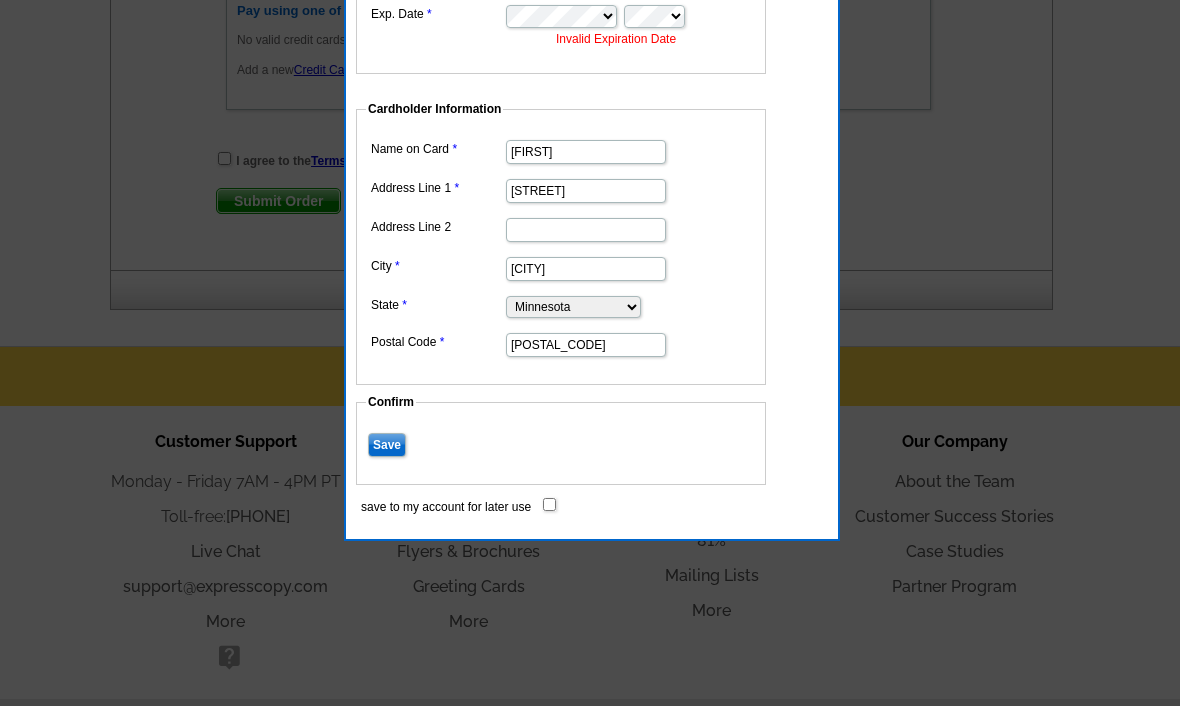 click on "Save" at bounding box center [387, 446] 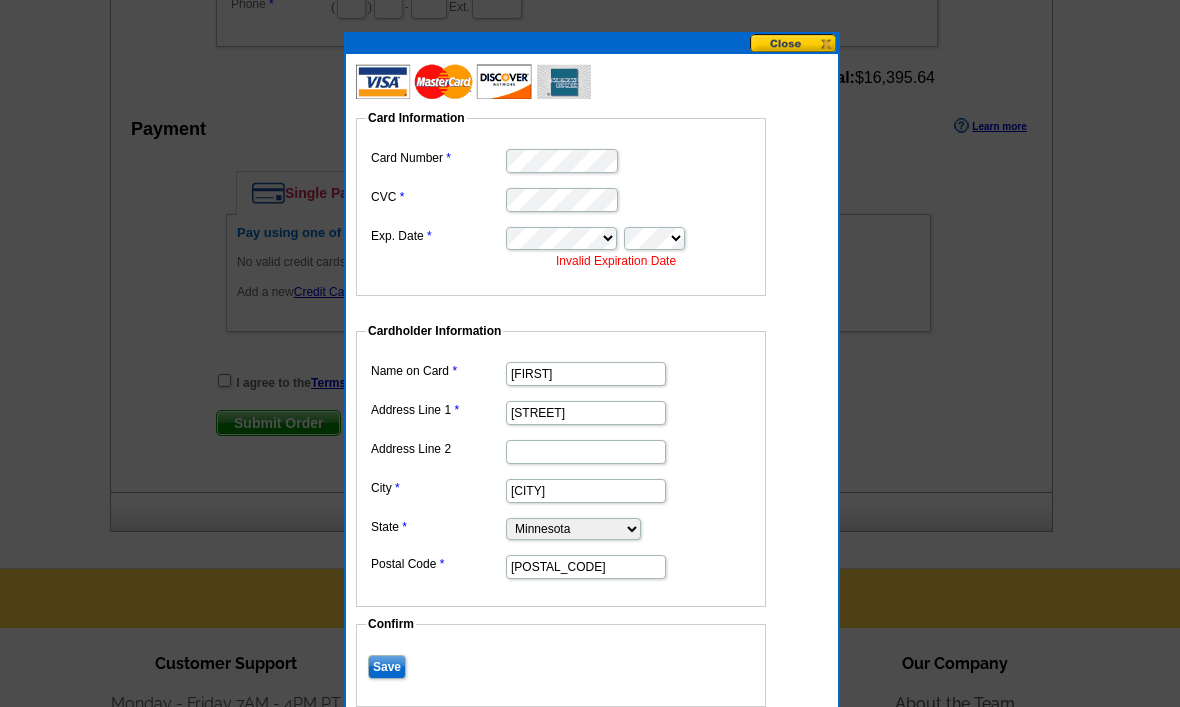 scroll, scrollTop: 15762, scrollLeft: 0, axis: vertical 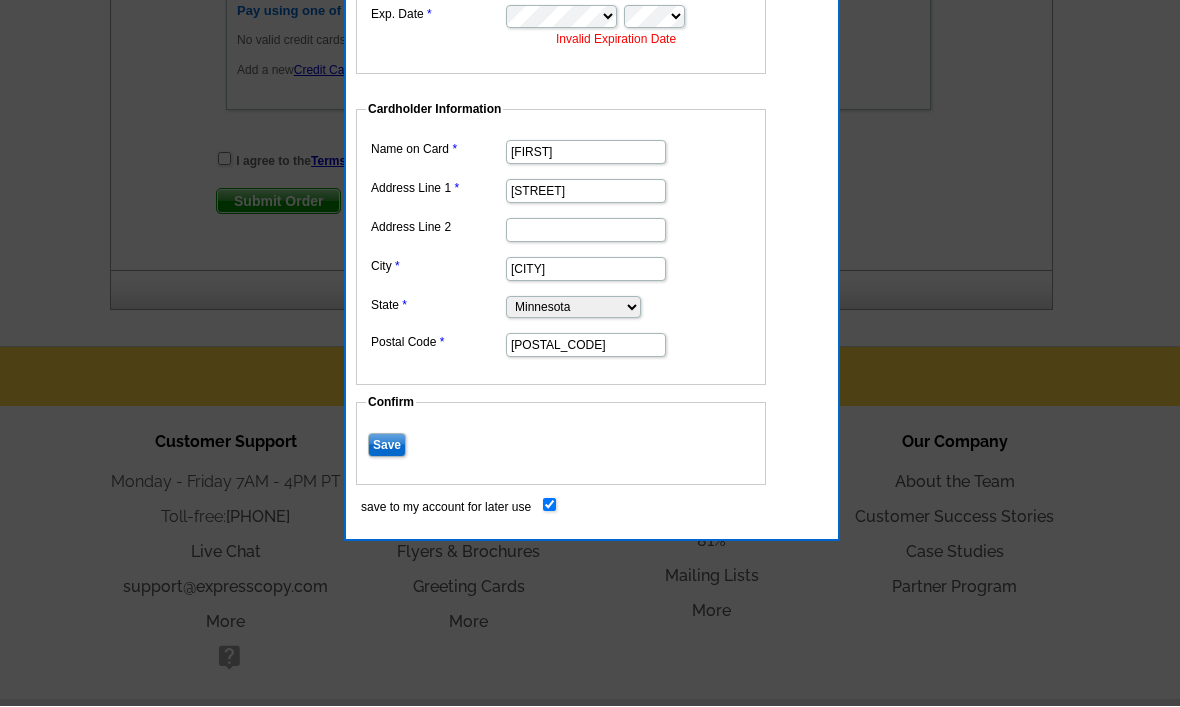 click on "Save" at bounding box center [387, 446] 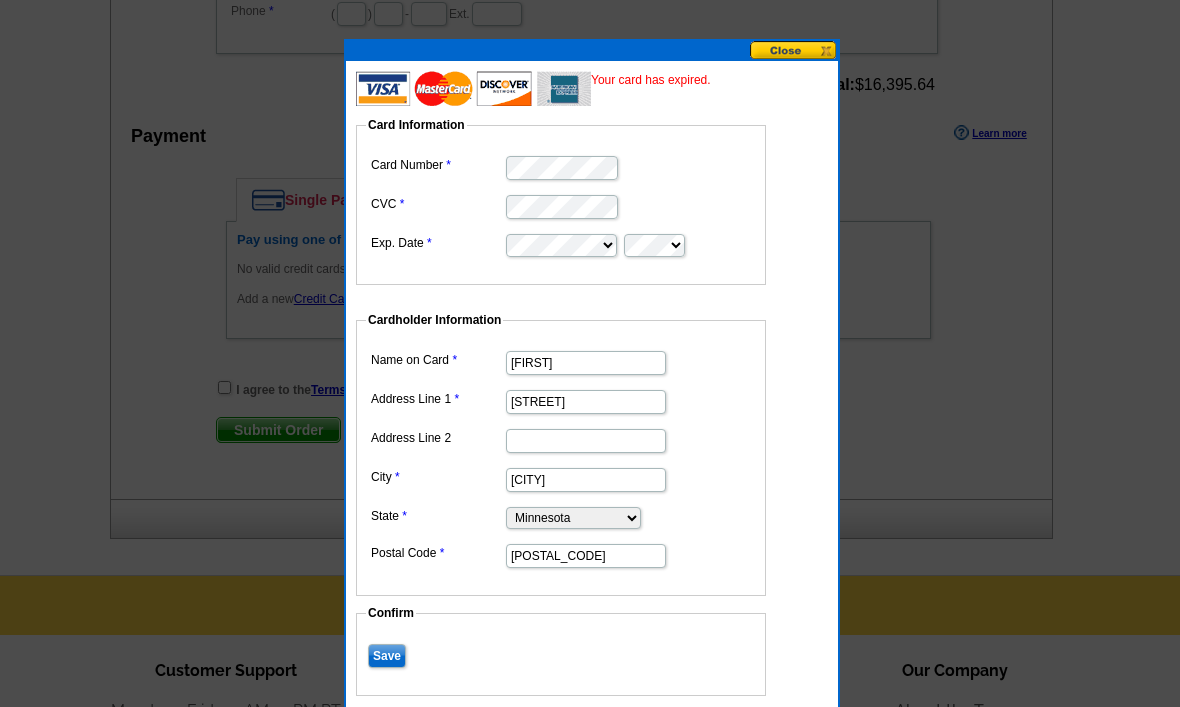 scroll, scrollTop: 15755, scrollLeft: 0, axis: vertical 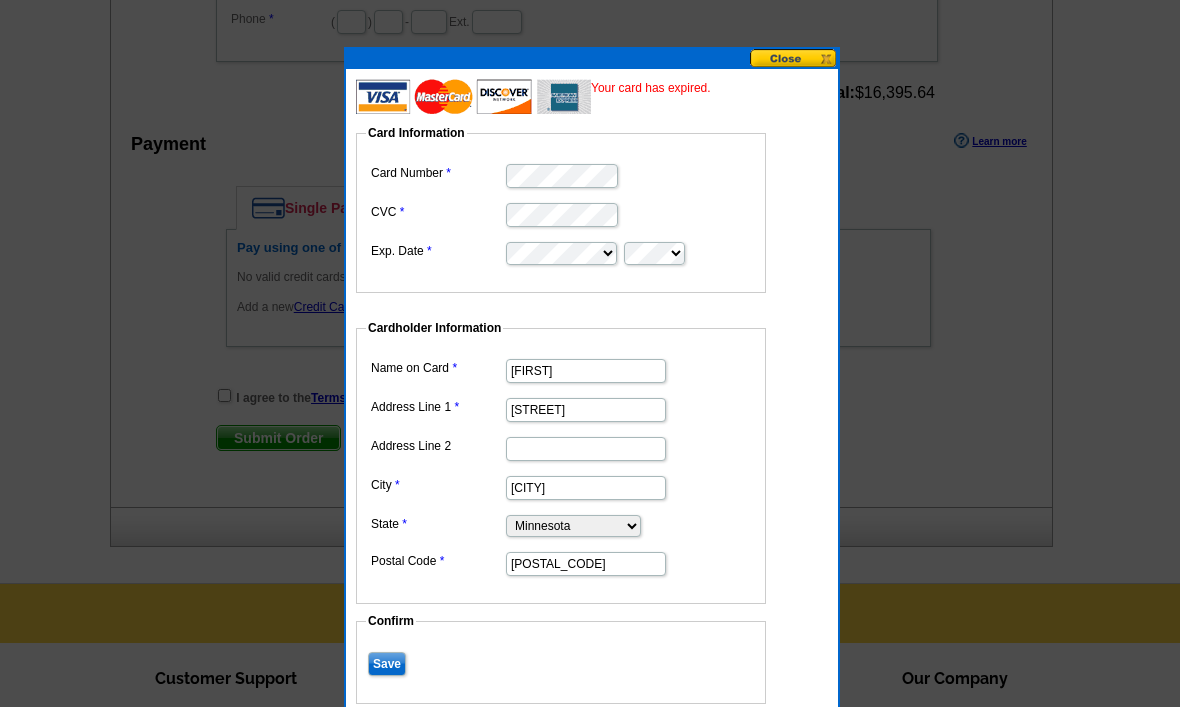 click at bounding box center [590, -7524] 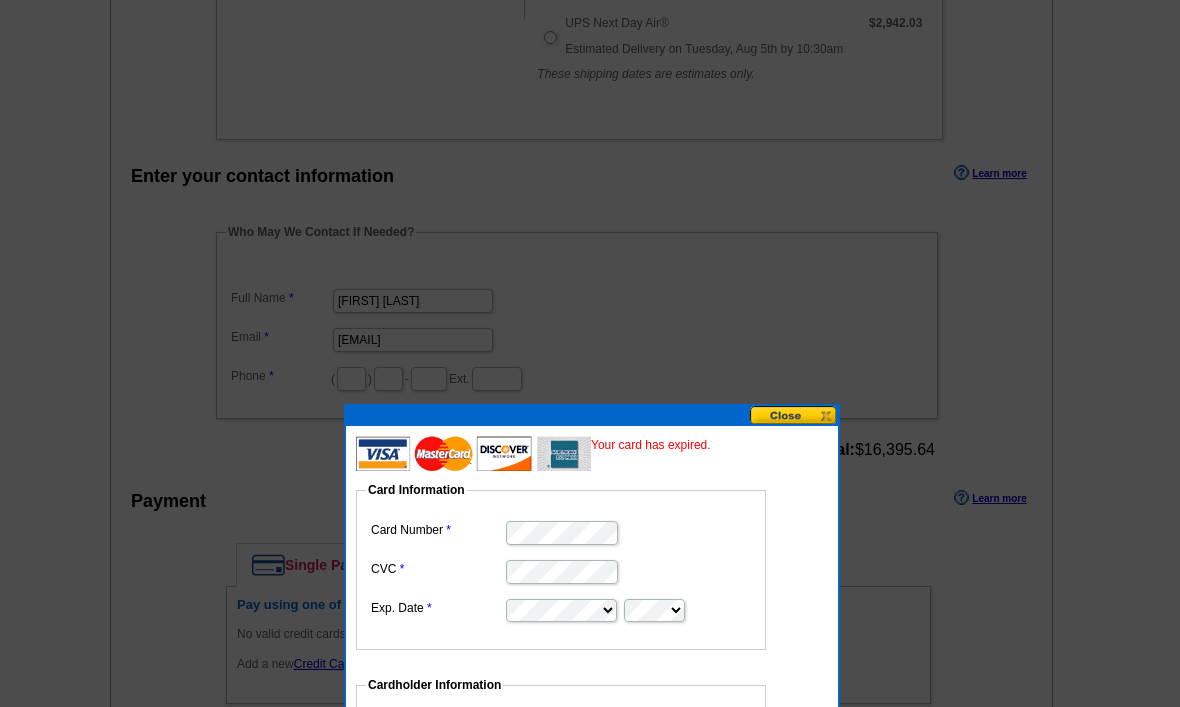 scroll, scrollTop: 15381, scrollLeft: 0, axis: vertical 